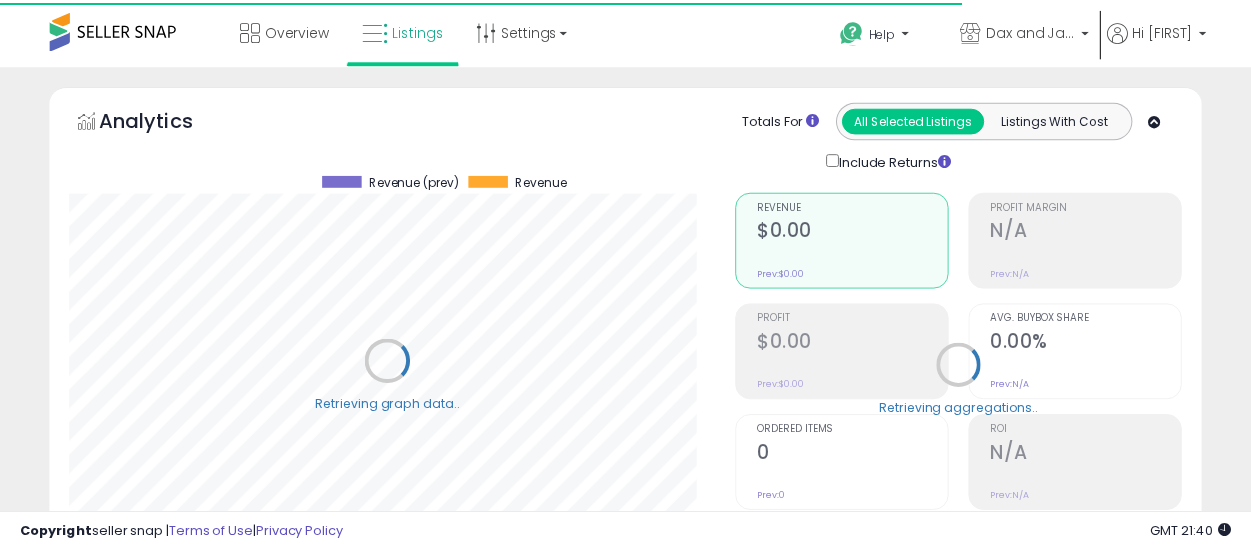 scroll, scrollTop: 686, scrollLeft: 0, axis: vertical 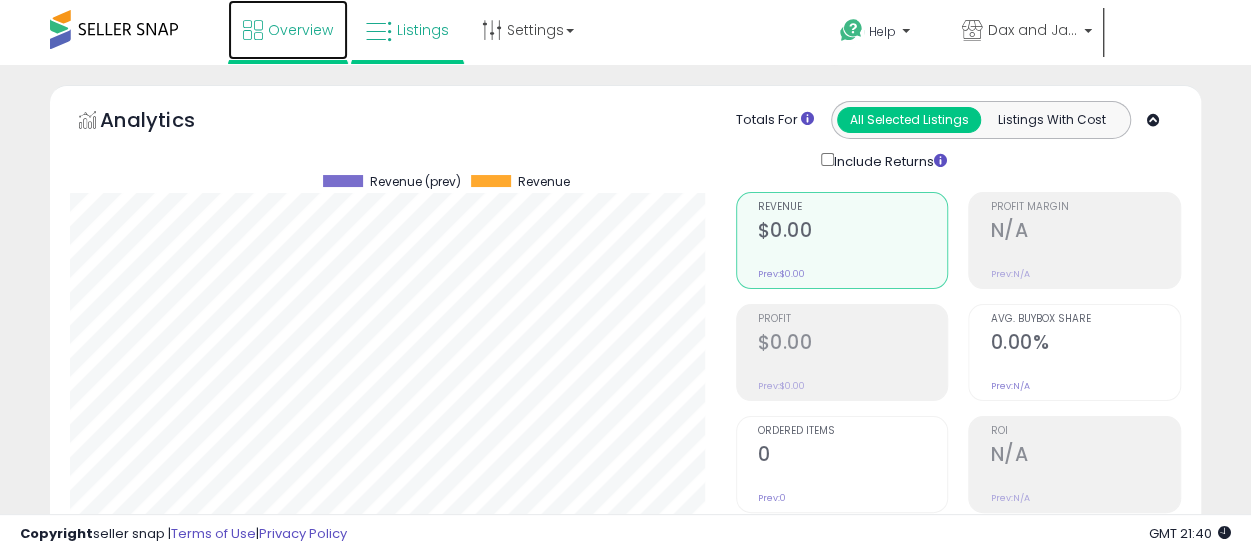 click on "Overview" at bounding box center [300, 30] 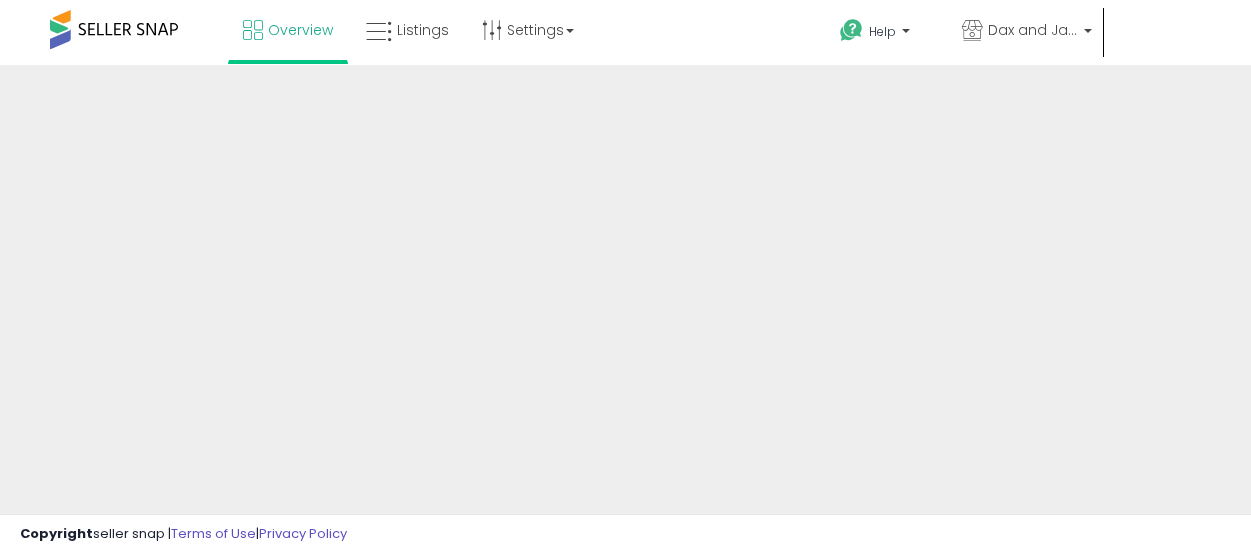 scroll, scrollTop: 0, scrollLeft: 0, axis: both 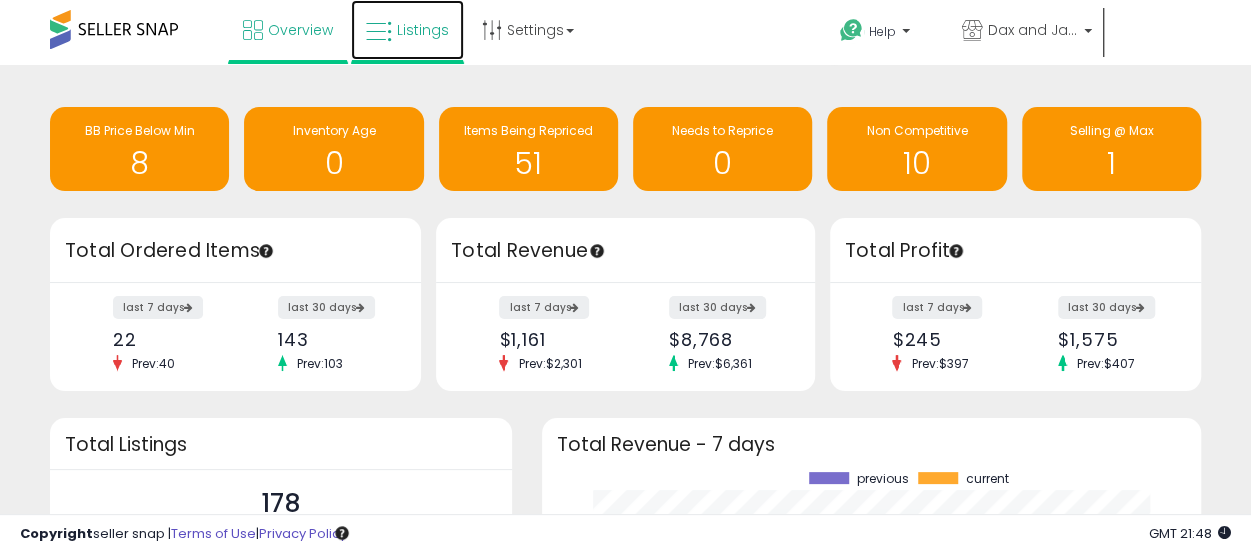 click on "Listings" at bounding box center (423, 30) 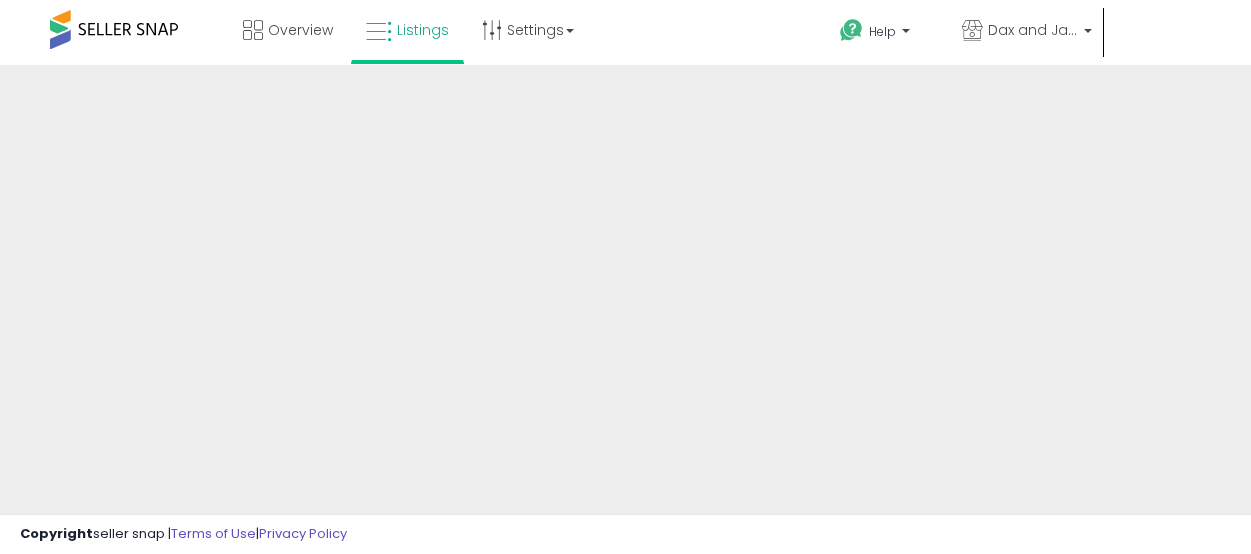 scroll, scrollTop: 0, scrollLeft: 0, axis: both 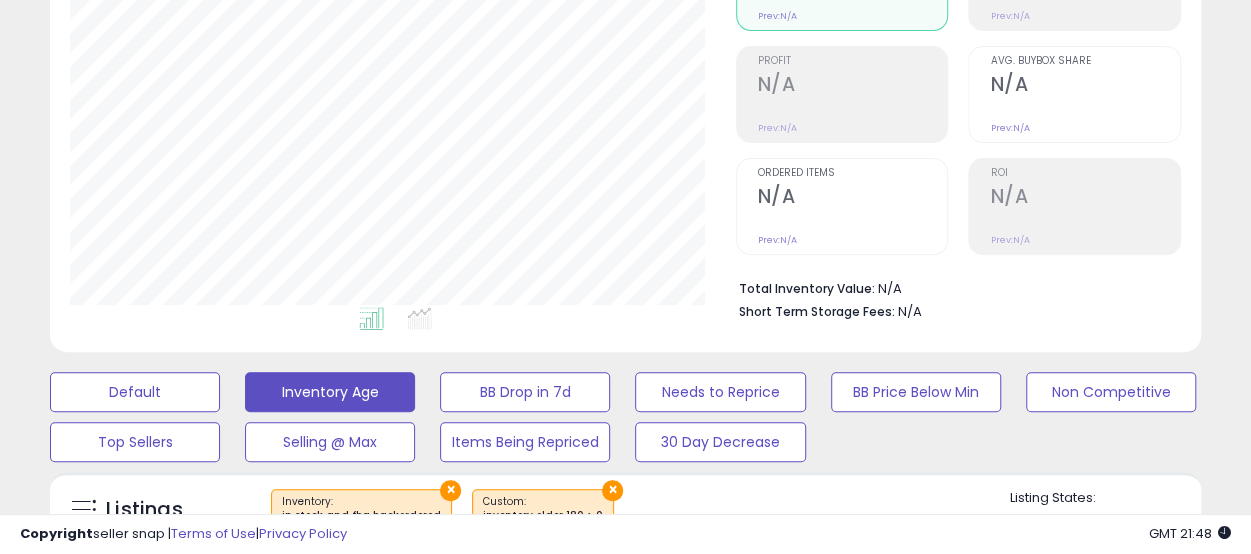 drag, startPoint x: 1254, startPoint y: 42, endPoint x: 1272, endPoint y: 191, distance: 150.08331 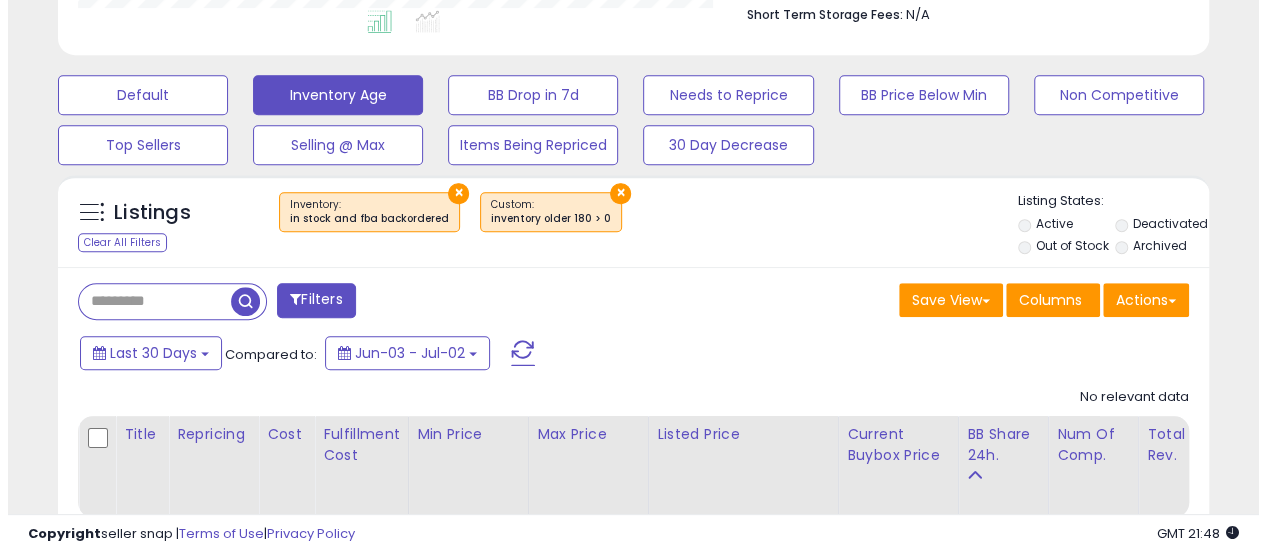 scroll, scrollTop: 686, scrollLeft: 0, axis: vertical 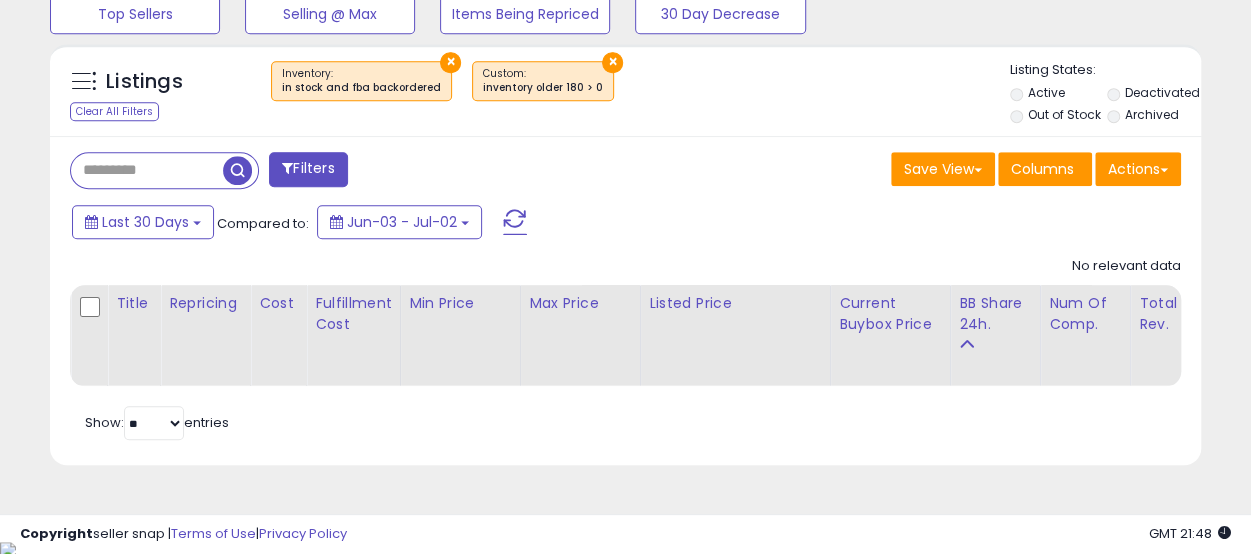 click on "×" at bounding box center (612, 62) 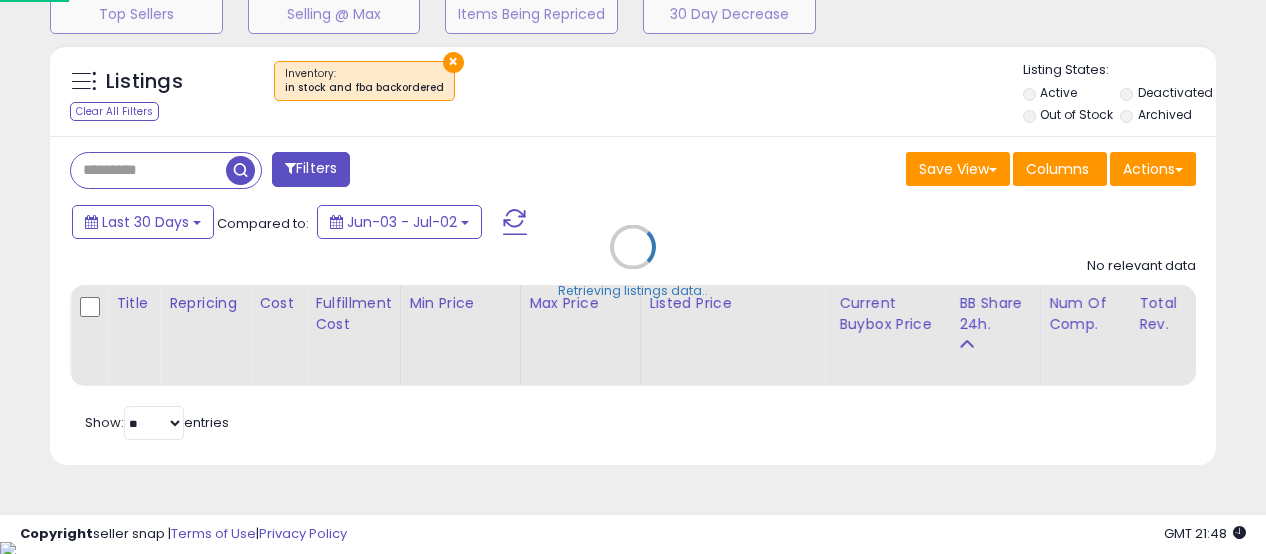 scroll, scrollTop: 999590, scrollLeft: 999325, axis: both 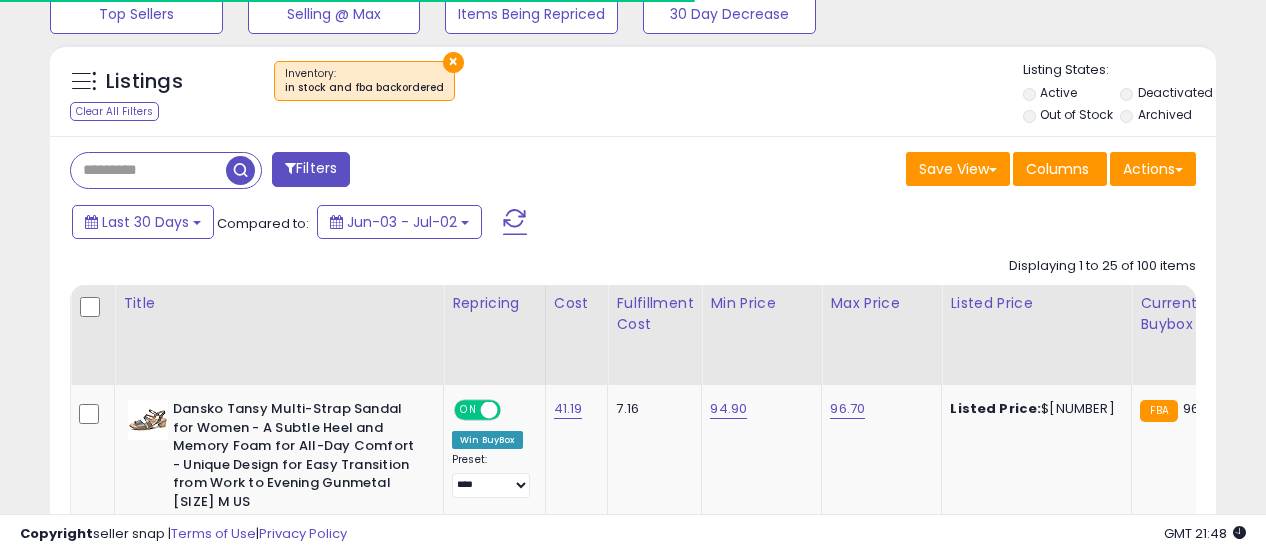 click on "Listings
Clear All Filters
×" at bounding box center (633, 2162) 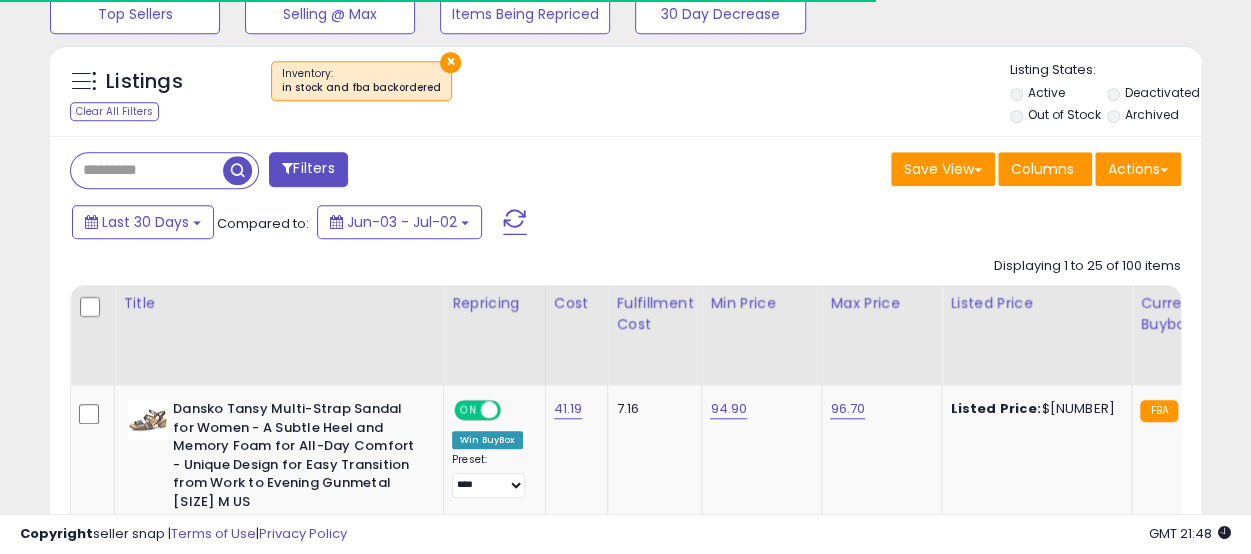 scroll, scrollTop: 410, scrollLeft: 665, axis: both 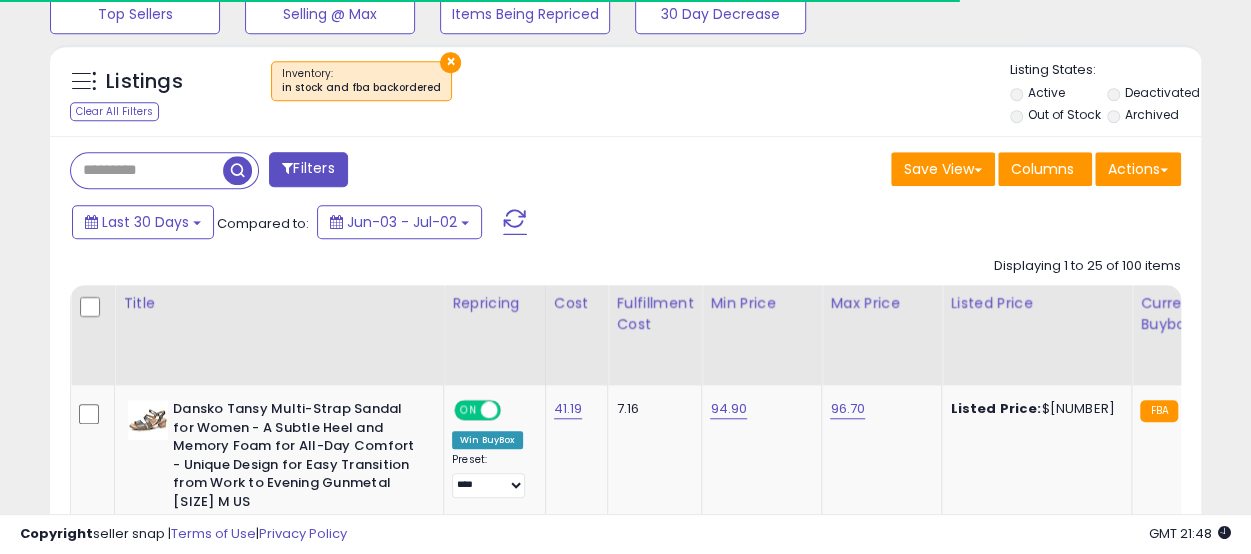 click on "×" at bounding box center [450, 62] 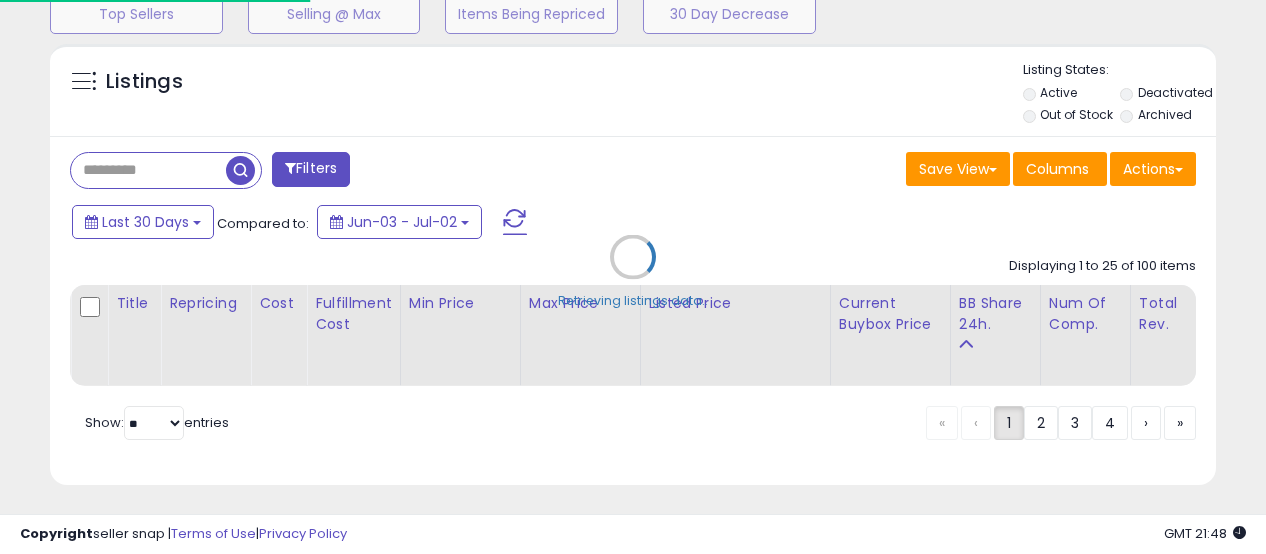 scroll, scrollTop: 999590, scrollLeft: 999325, axis: both 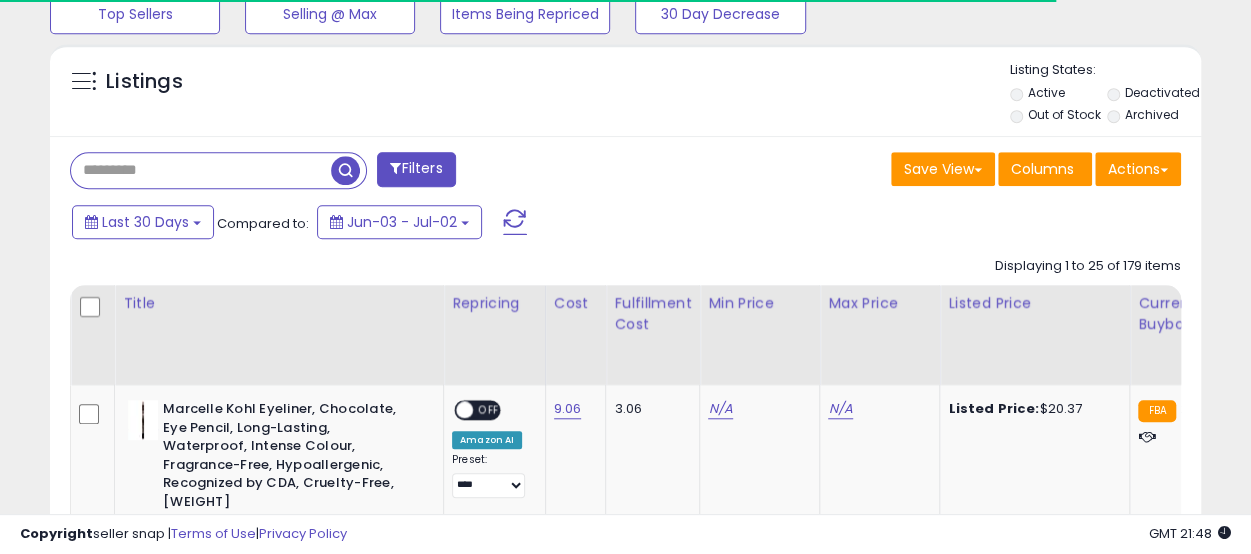 click at bounding box center (201, 170) 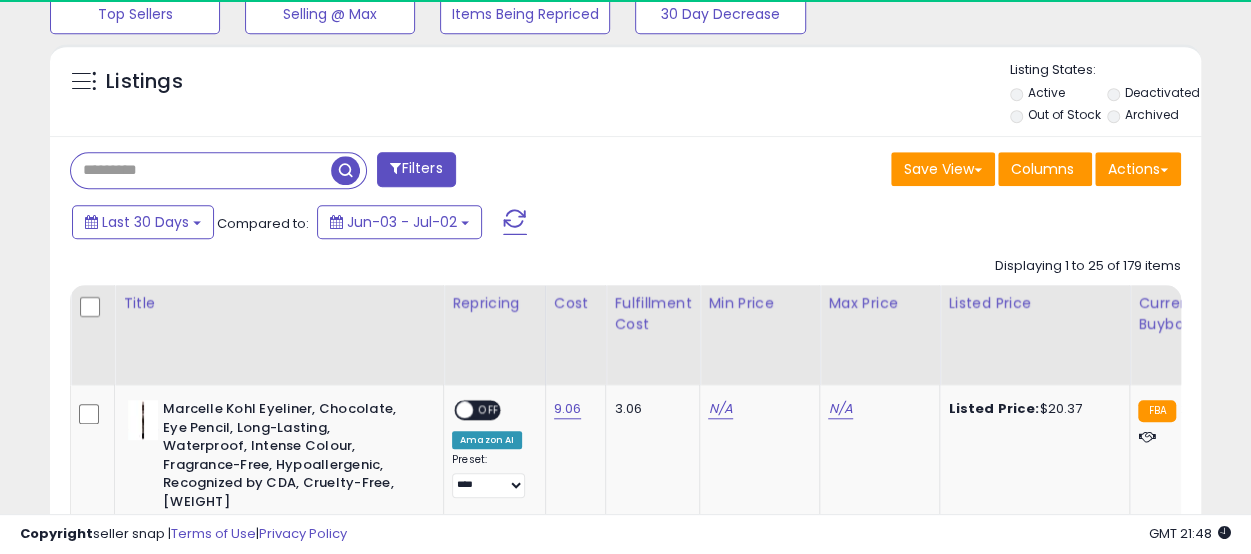 scroll, scrollTop: 999590, scrollLeft: 999334, axis: both 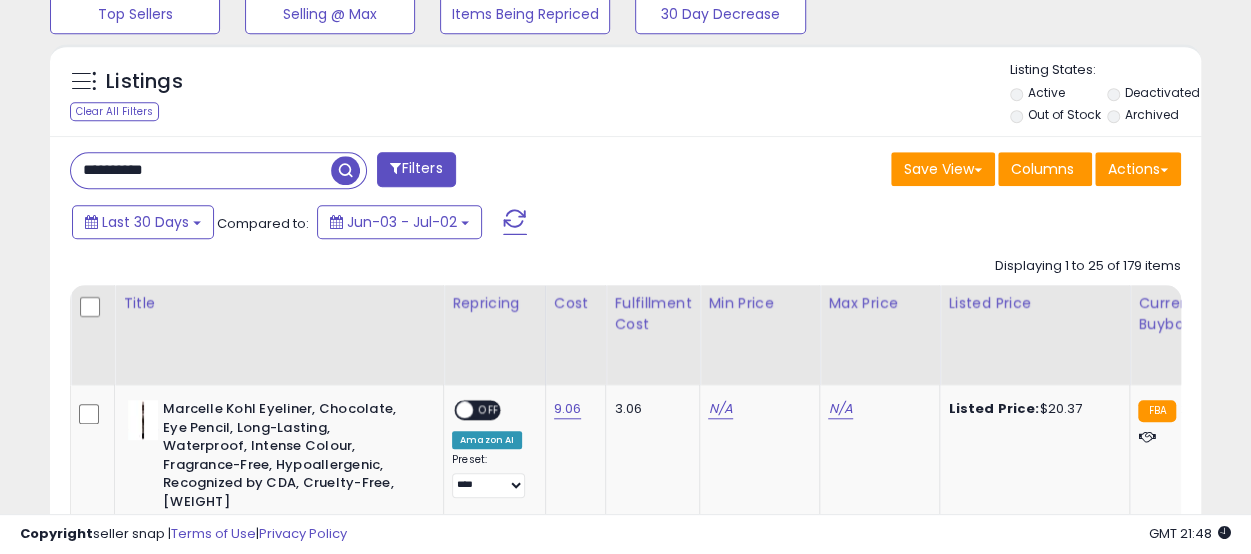 click at bounding box center [345, 170] 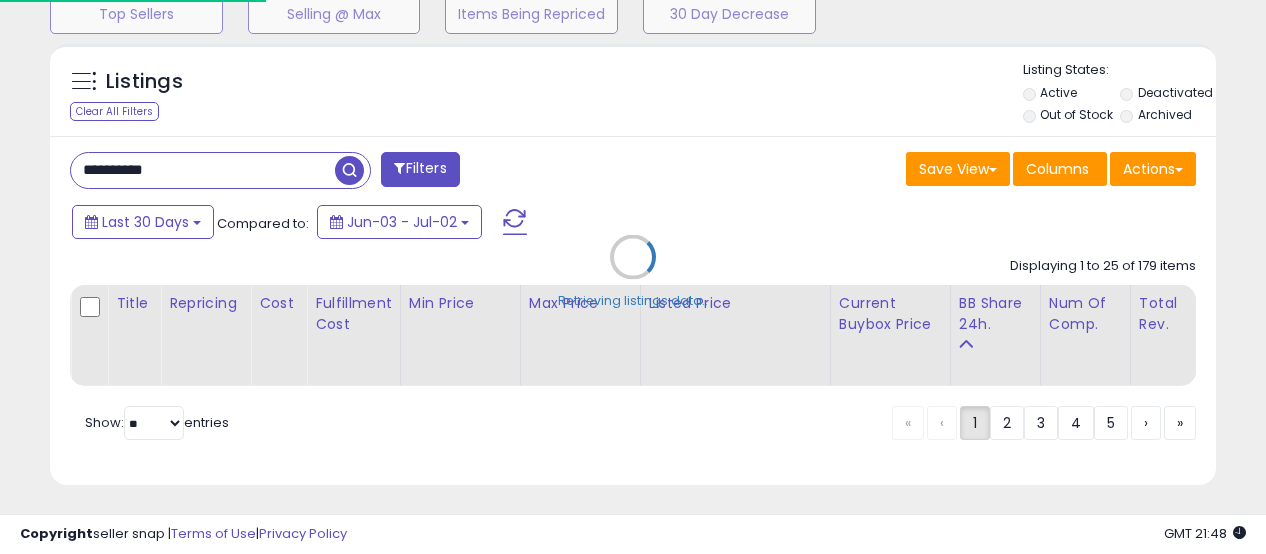 scroll, scrollTop: 999590, scrollLeft: 999325, axis: both 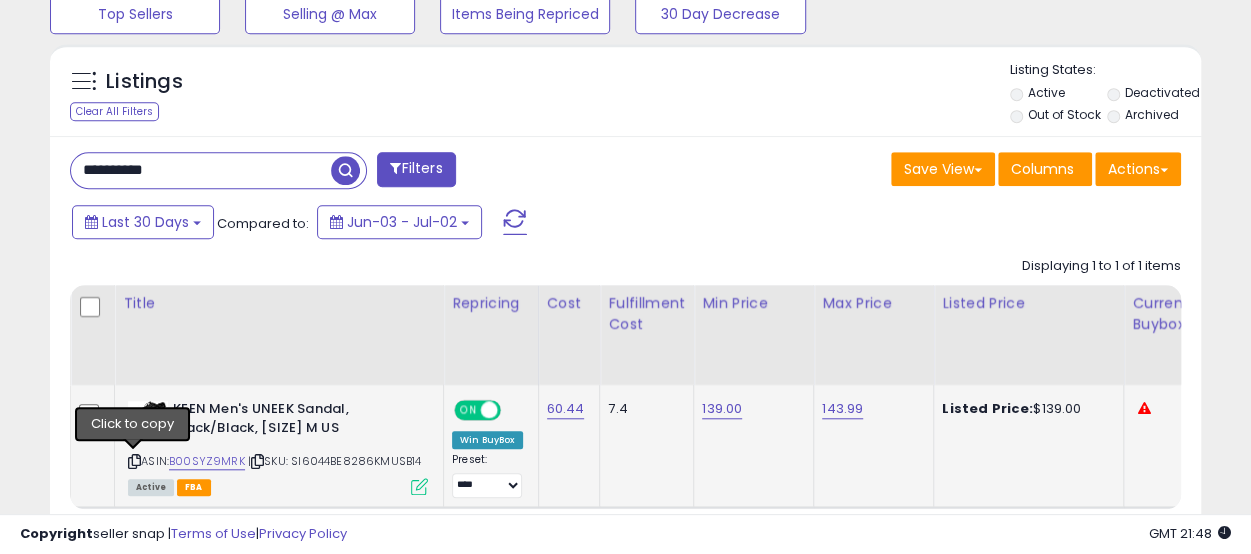 click at bounding box center [134, 461] 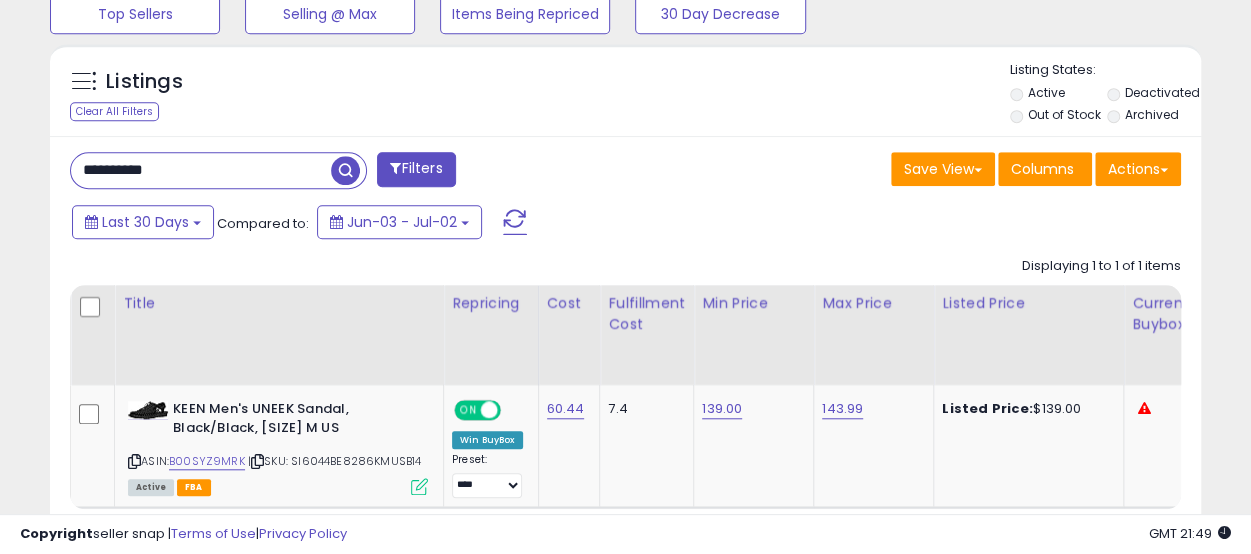 click on "**********" at bounding box center (201, 170) 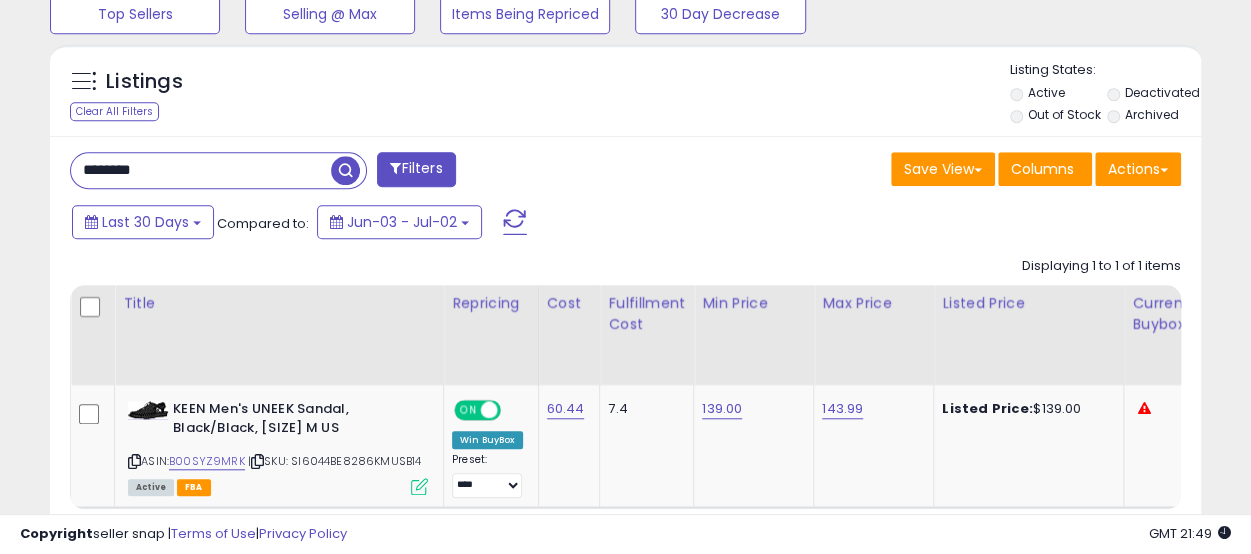 type on "**********" 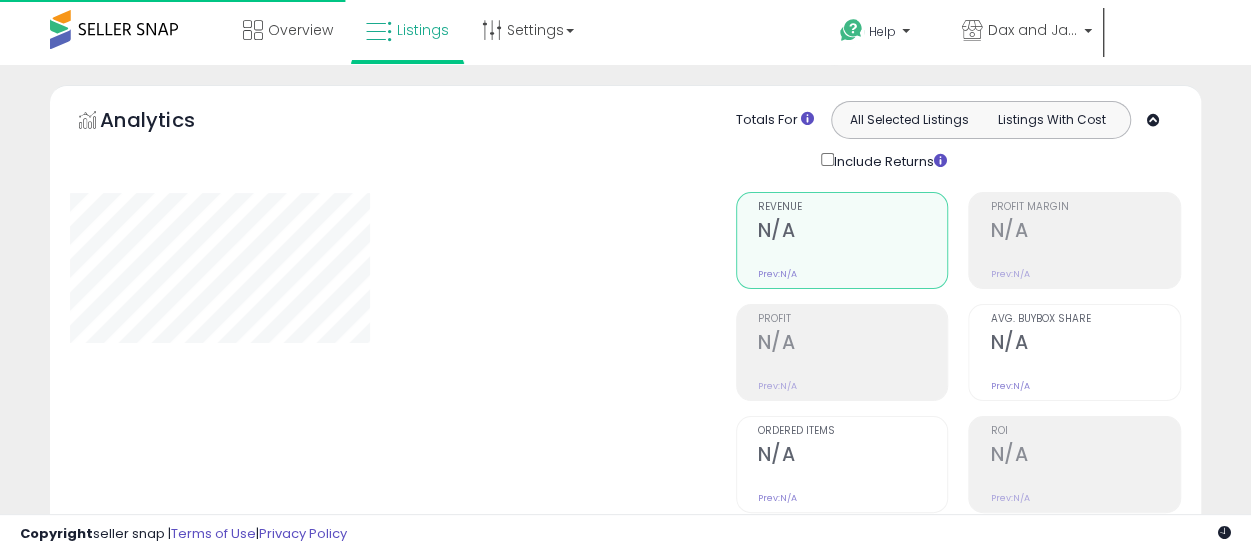 scroll, scrollTop: 686, scrollLeft: 0, axis: vertical 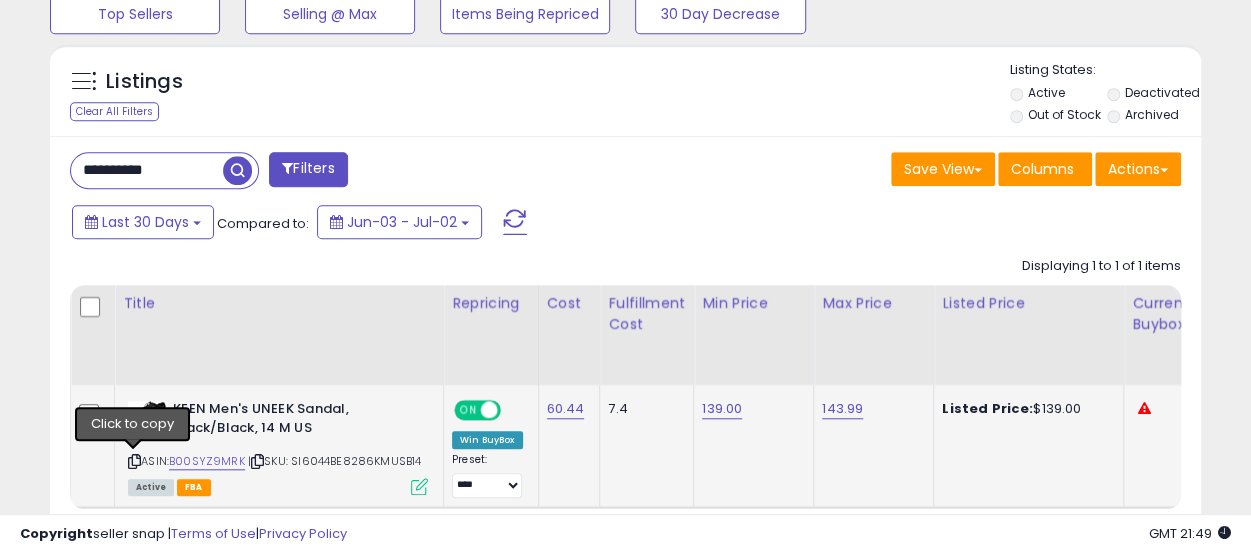 click at bounding box center (134, 461) 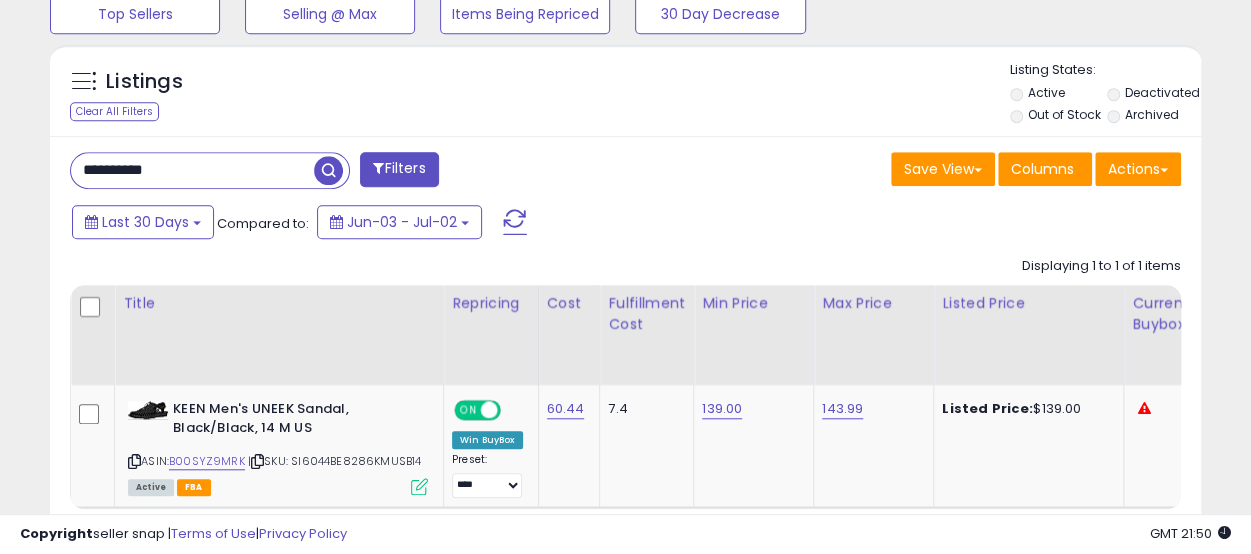 click on "**********" at bounding box center [192, 170] 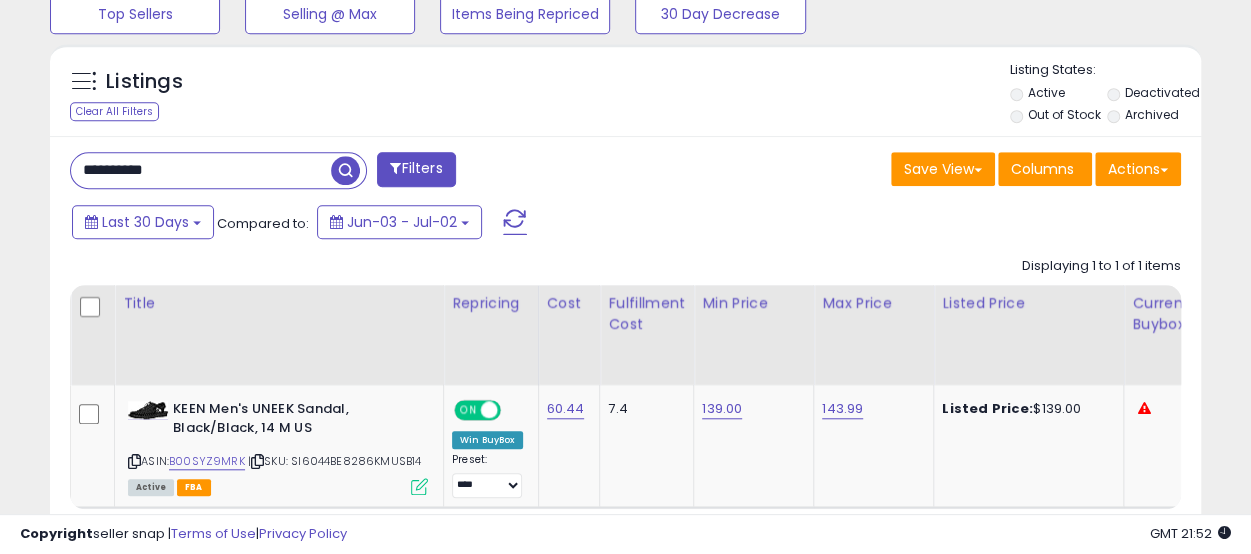 click at bounding box center (345, 170) 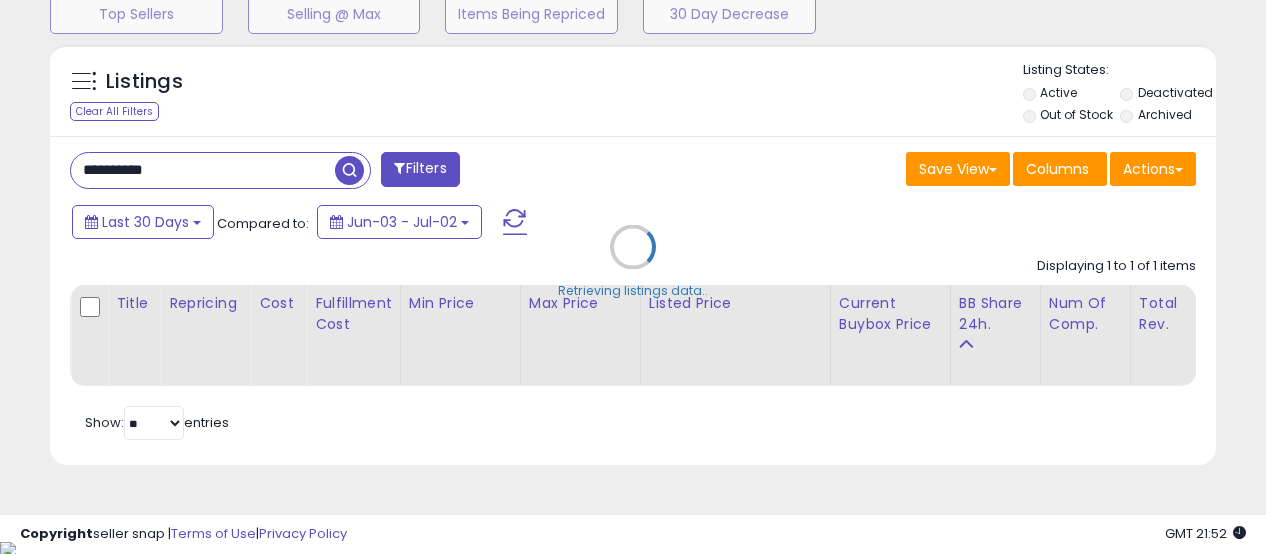 scroll, scrollTop: 999590, scrollLeft: 999325, axis: both 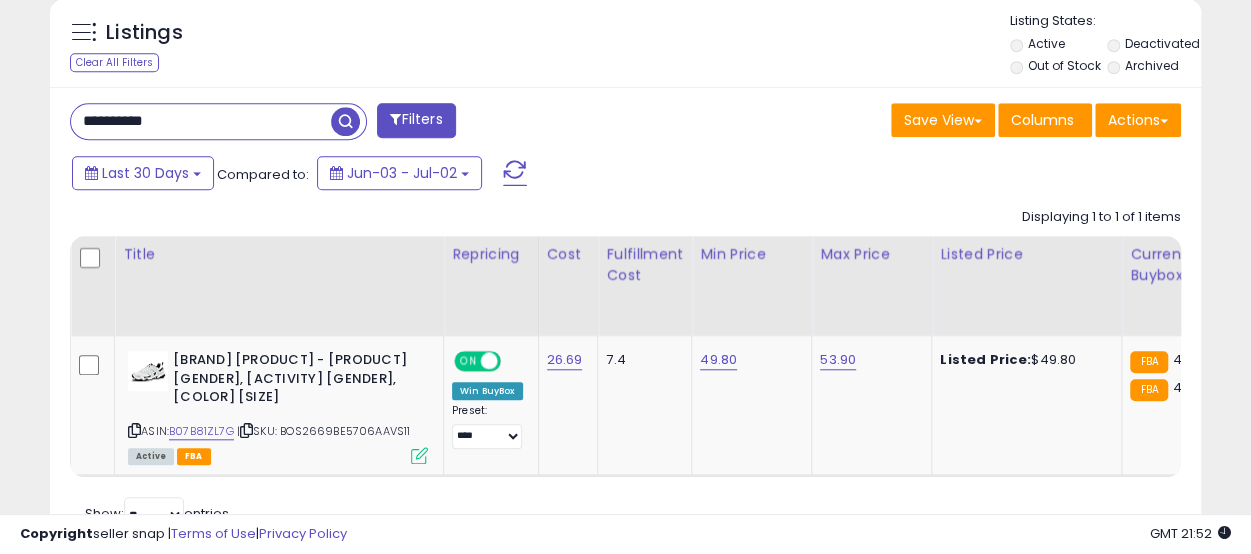 click on "**********" at bounding box center [201, 121] 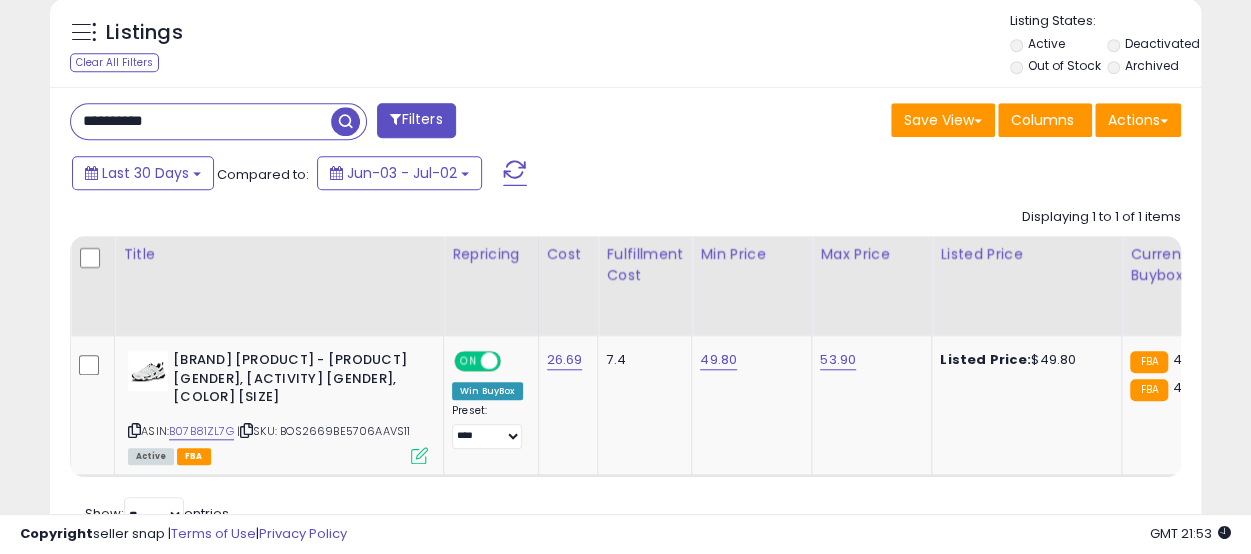click at bounding box center [345, 121] 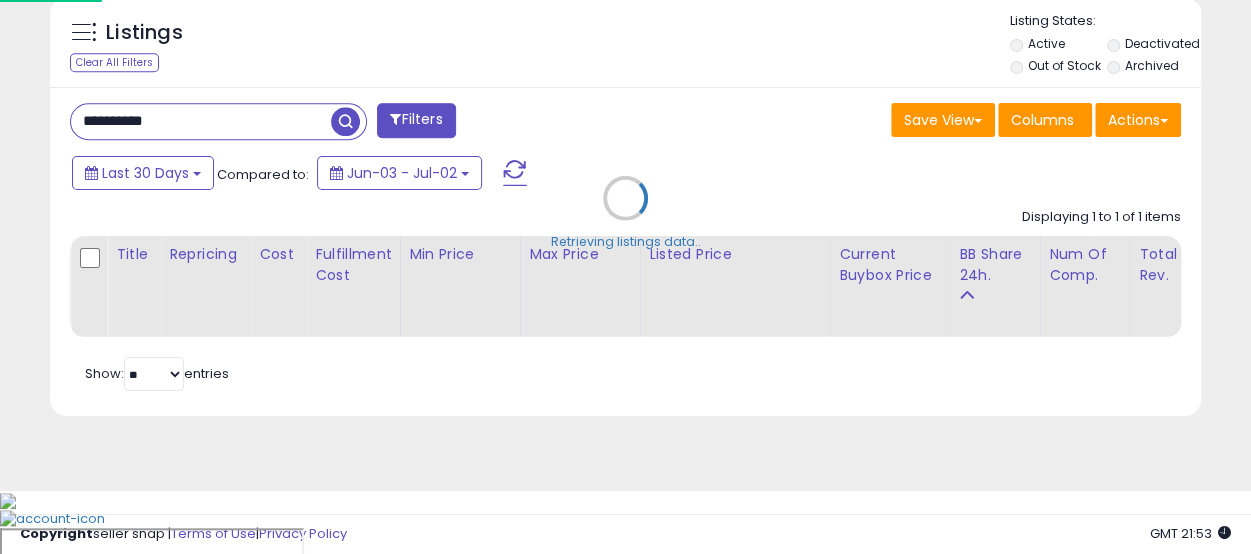 scroll, scrollTop: 999590, scrollLeft: 999325, axis: both 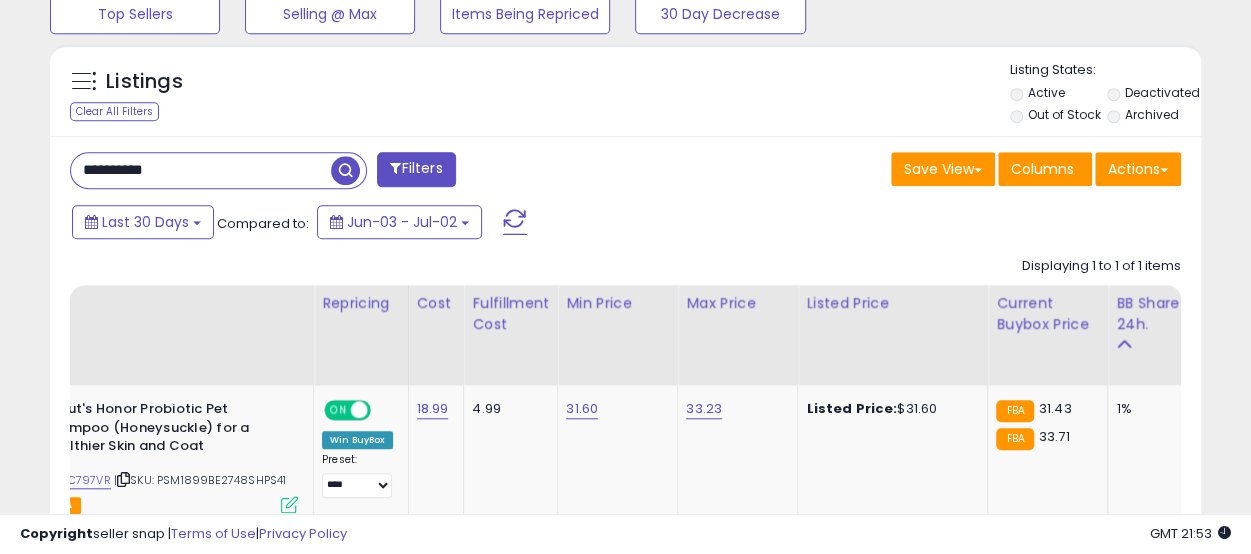 click on "**********" at bounding box center [201, 170] 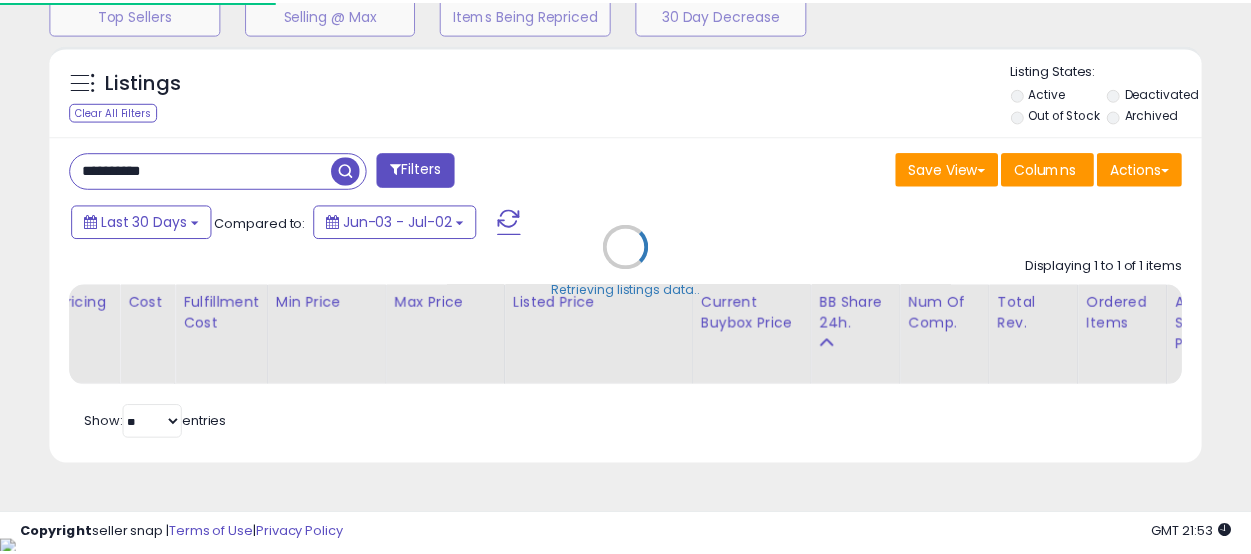 scroll, scrollTop: 410, scrollLeft: 665, axis: both 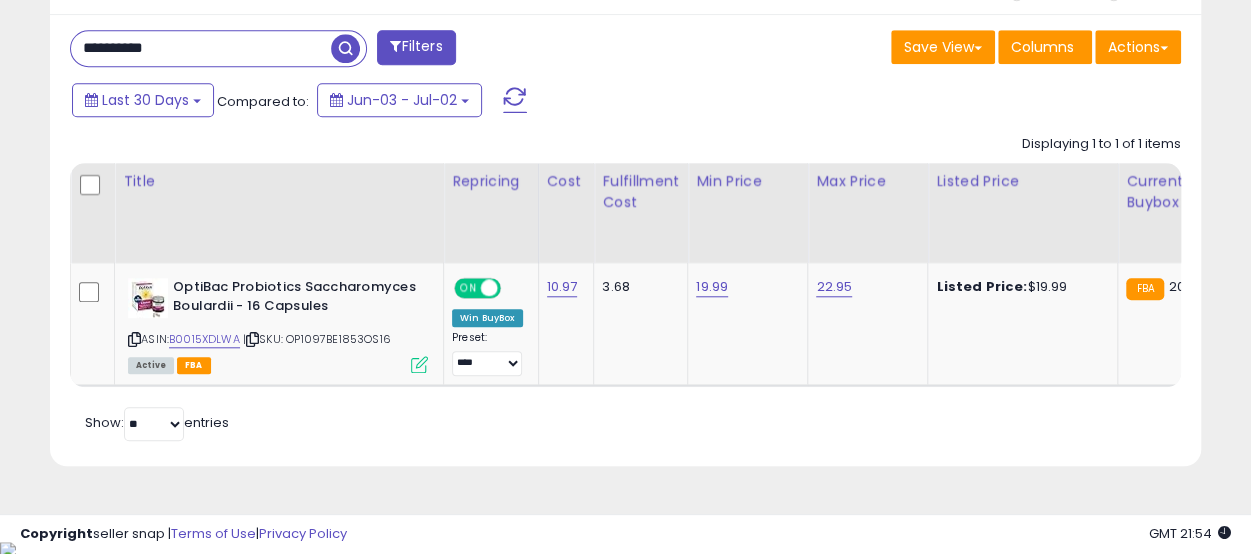 click on "**********" at bounding box center (201, 48) 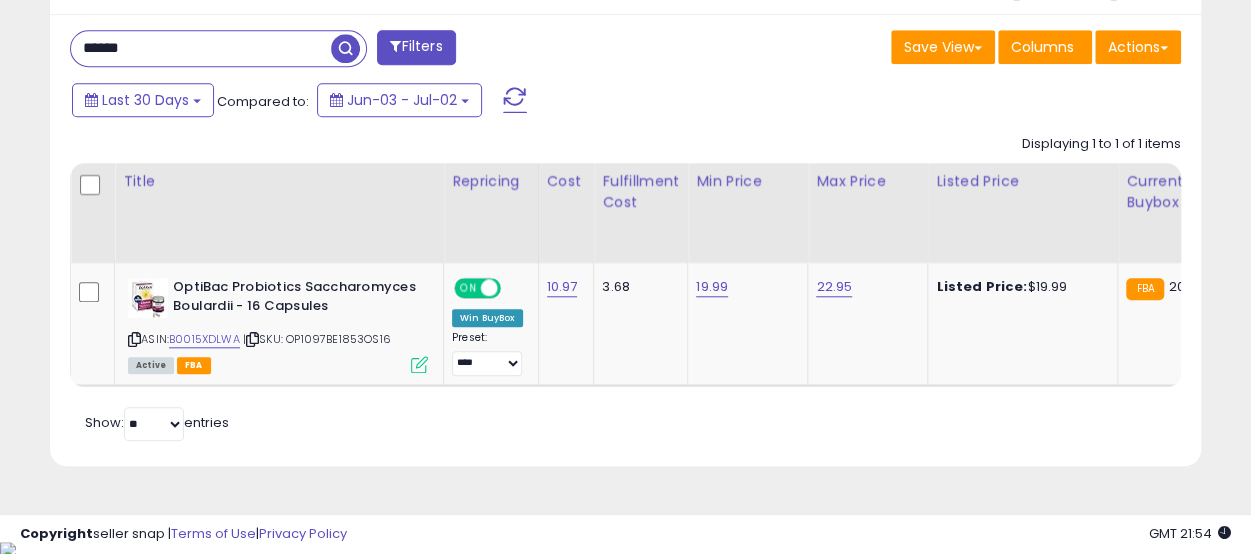 type on "**********" 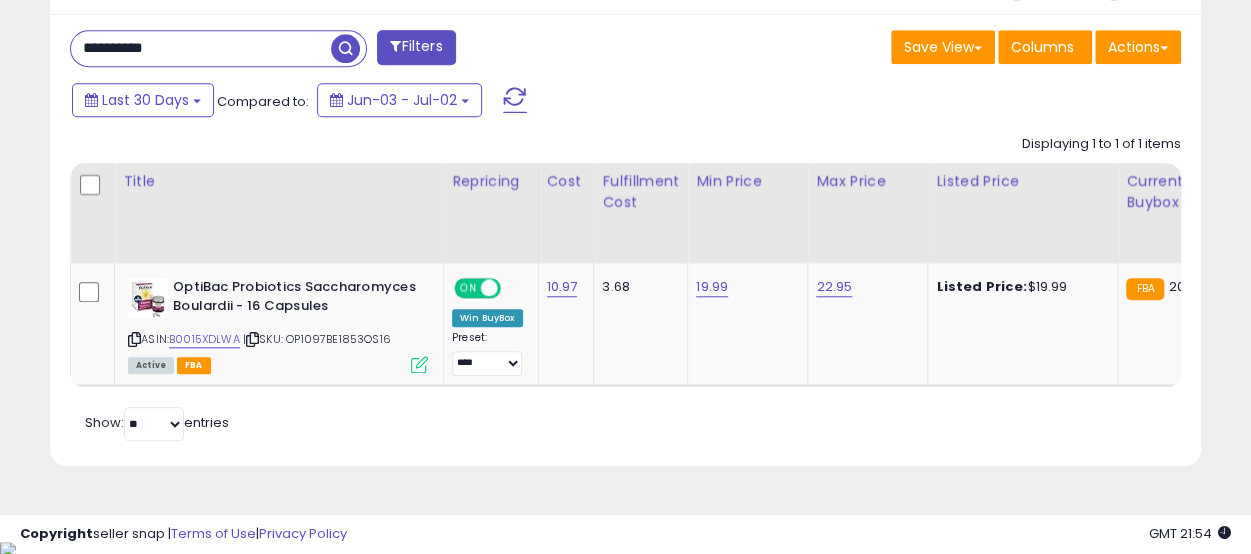 click at bounding box center [345, 48] 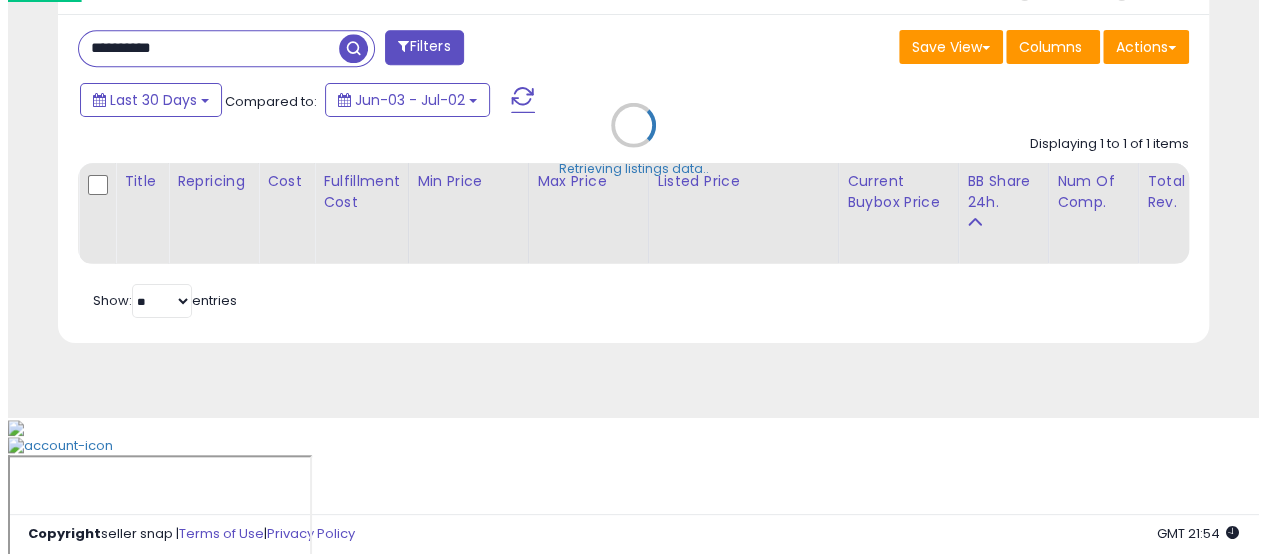 scroll, scrollTop: 686, scrollLeft: 0, axis: vertical 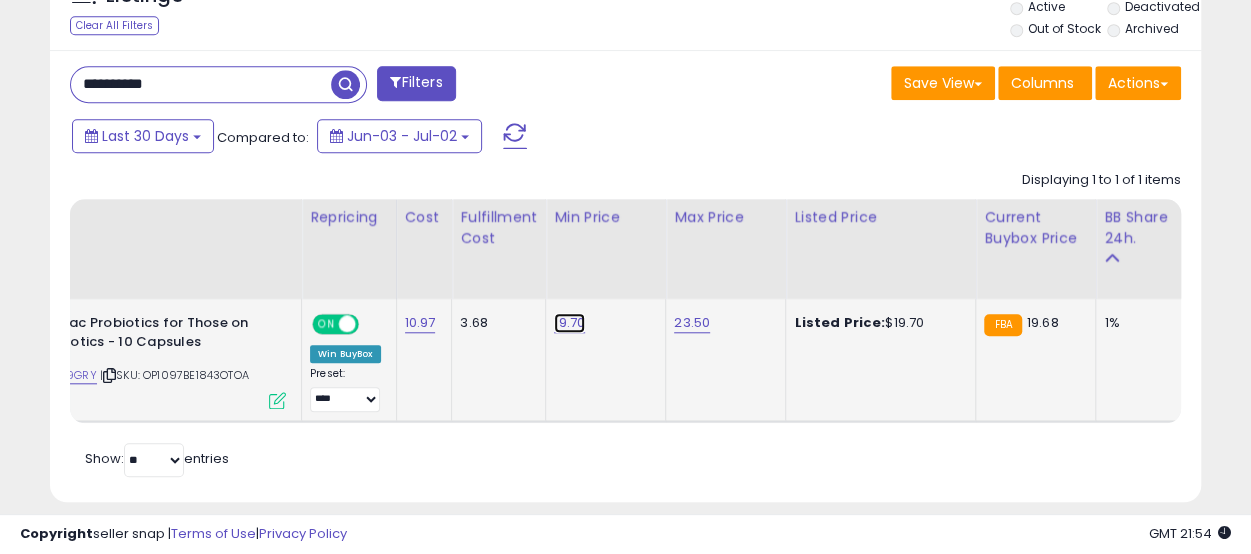 click on "19.70" at bounding box center [569, 323] 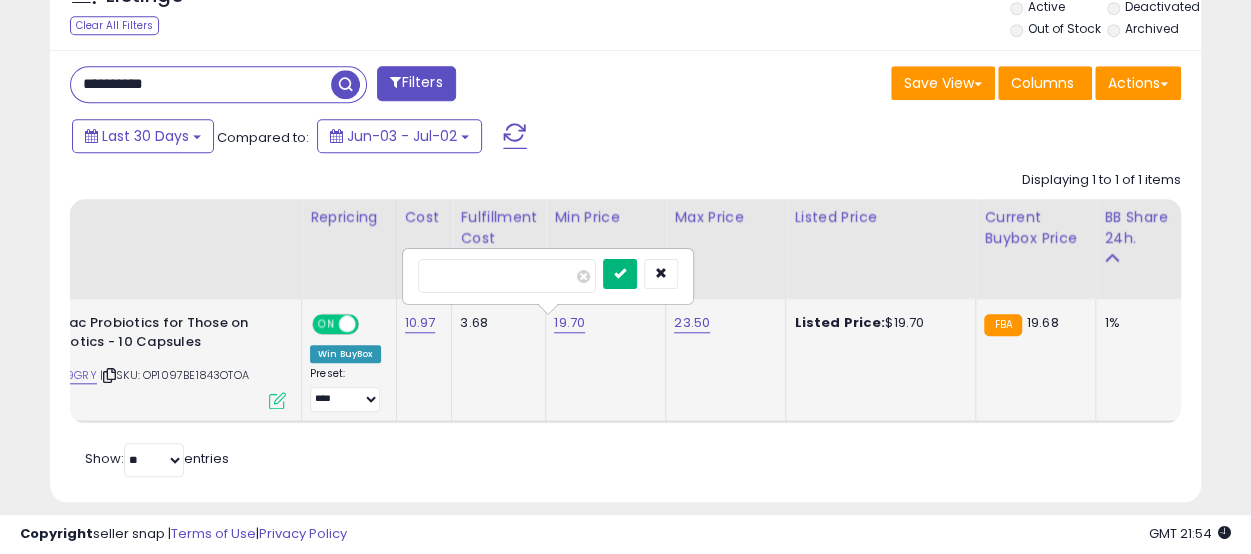 type on "*****" 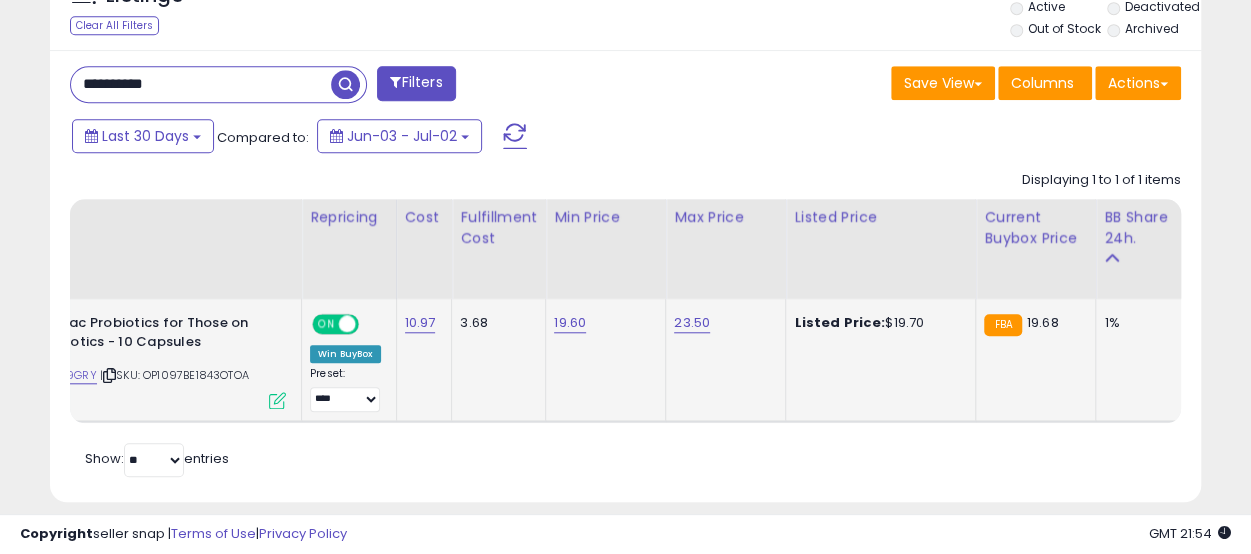 click on "**********" at bounding box center (201, 84) 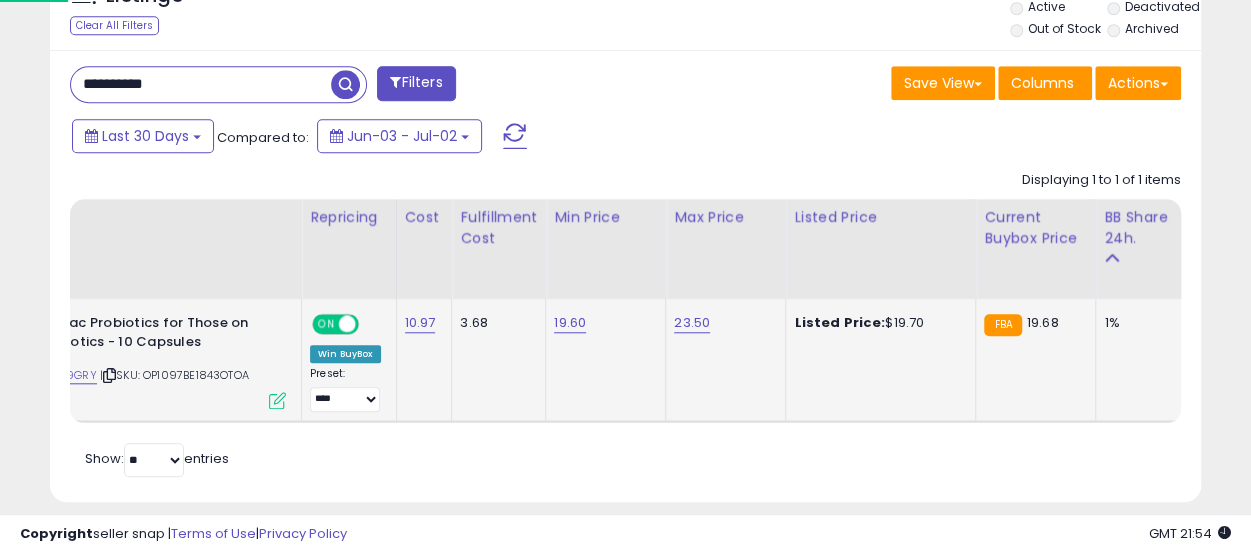 type on "**********" 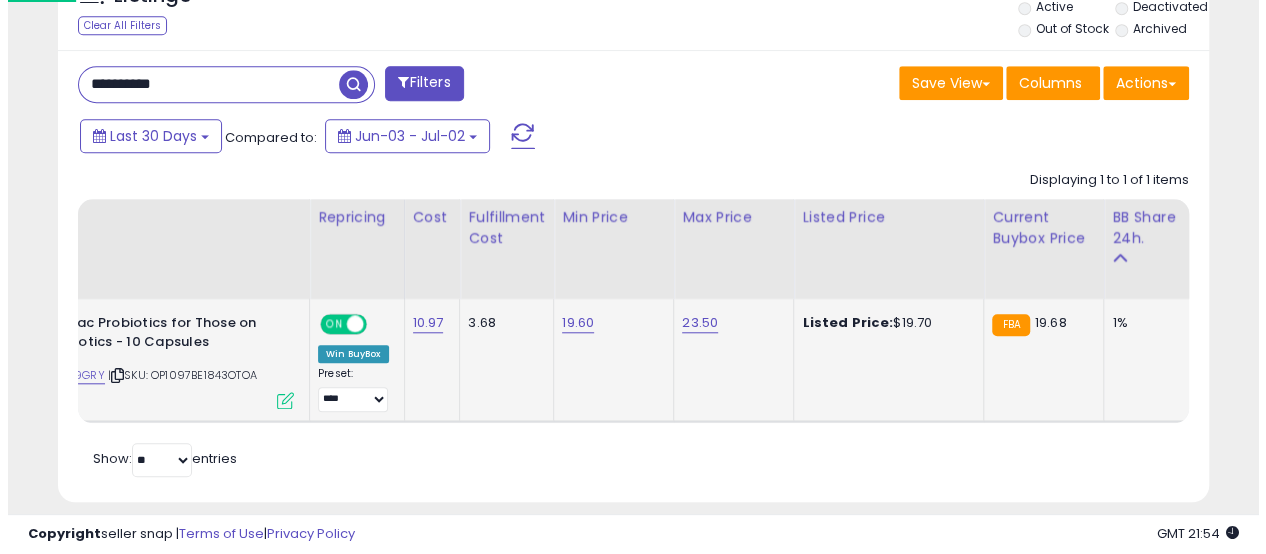 scroll, scrollTop: 686, scrollLeft: 0, axis: vertical 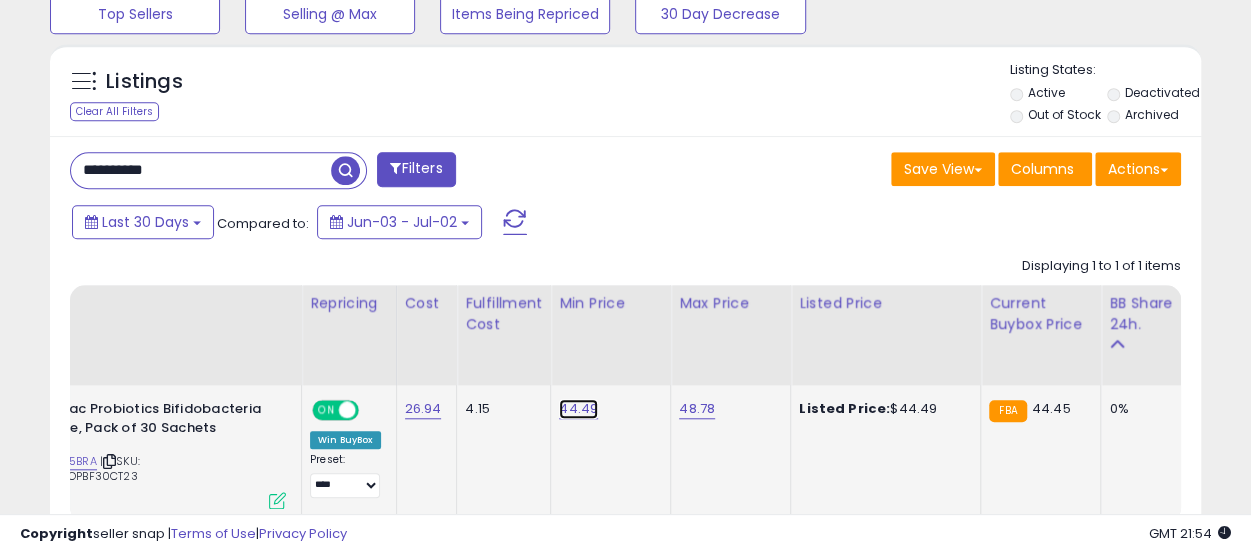 click on "44.49" at bounding box center [578, 409] 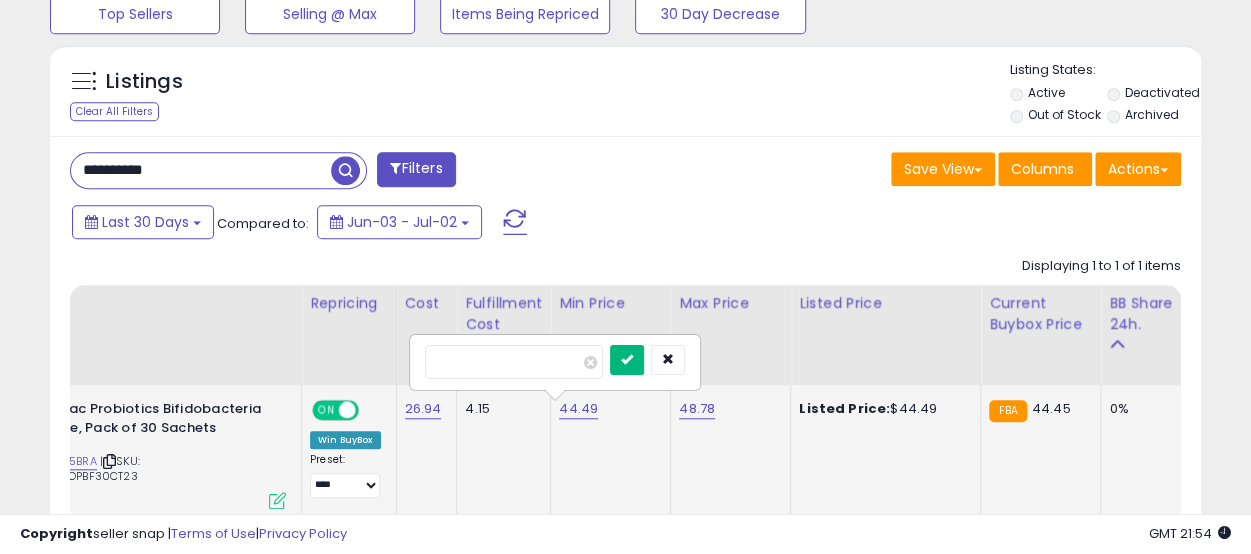 type on "*****" 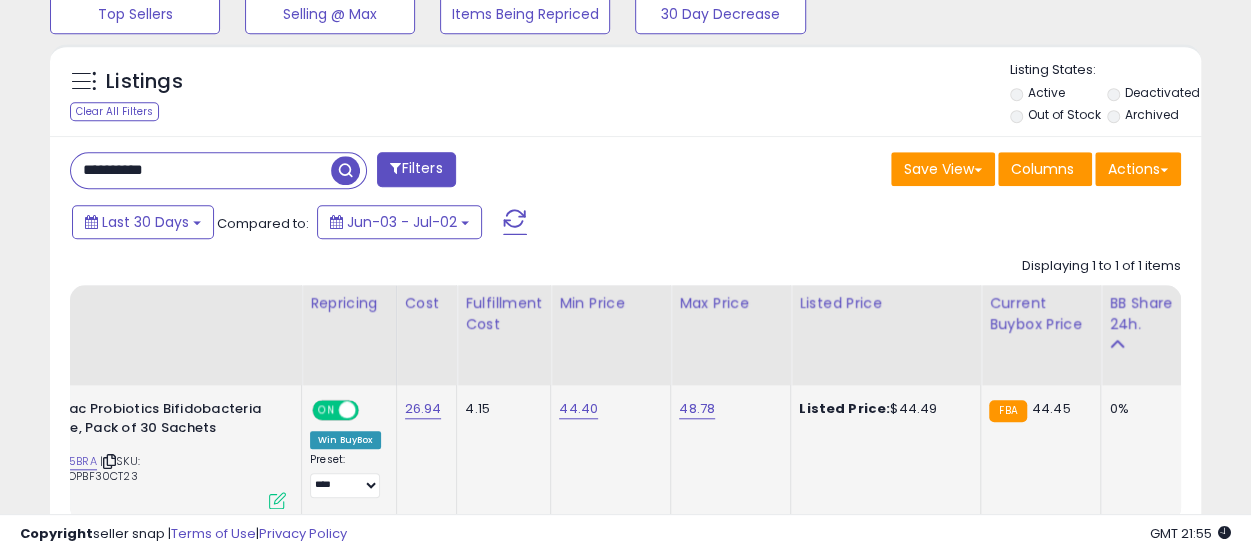 click on "**********" at bounding box center (201, 170) 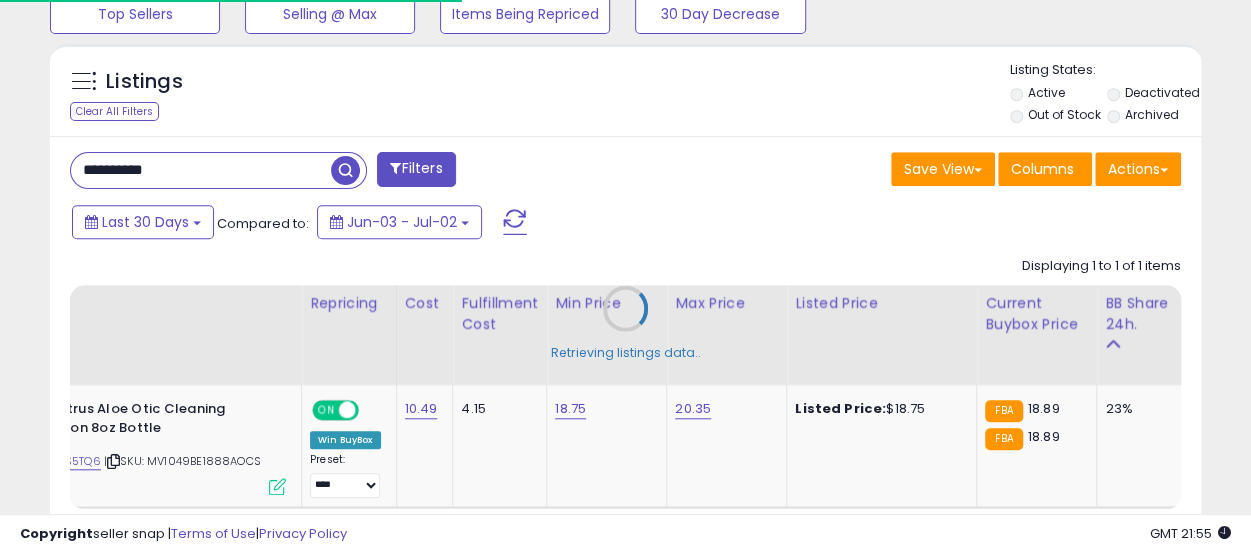 scroll, scrollTop: 410, scrollLeft: 665, axis: both 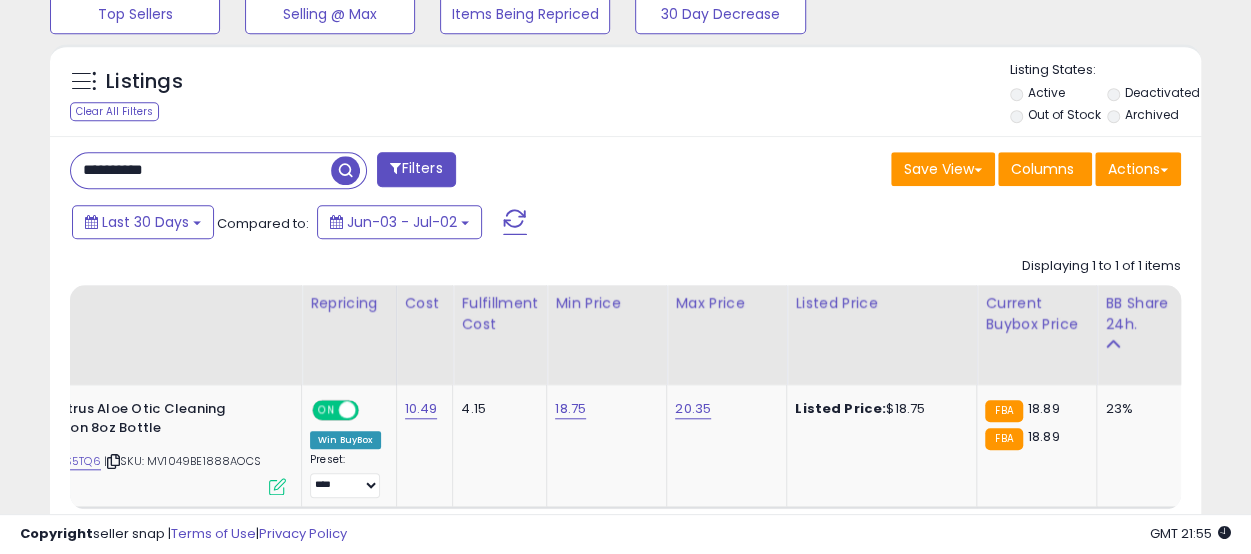 click on "**********" at bounding box center (201, 170) 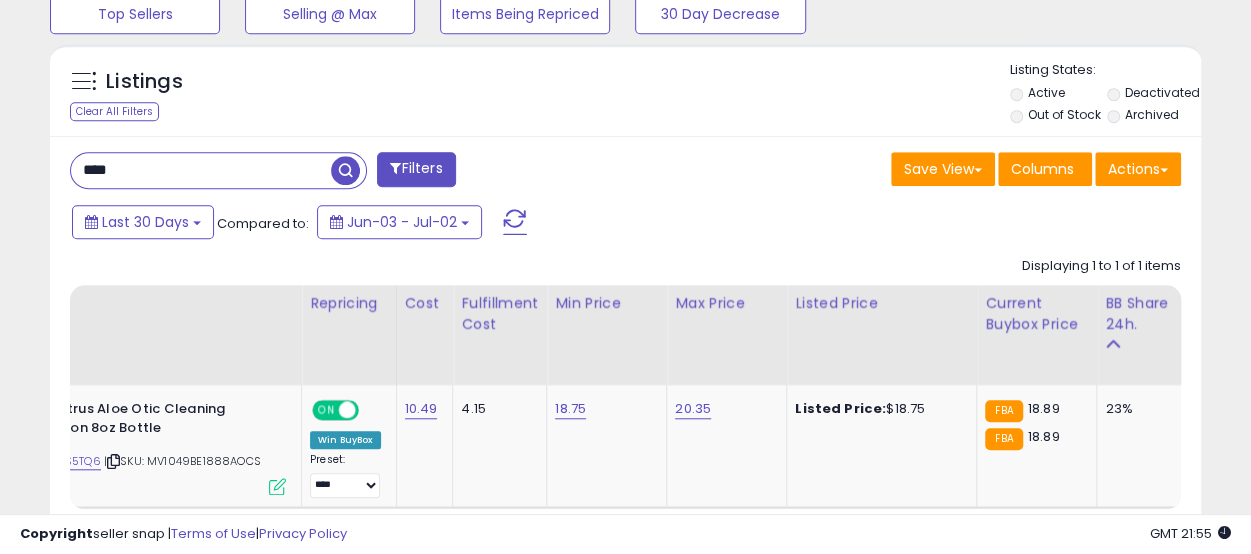 type on "**********" 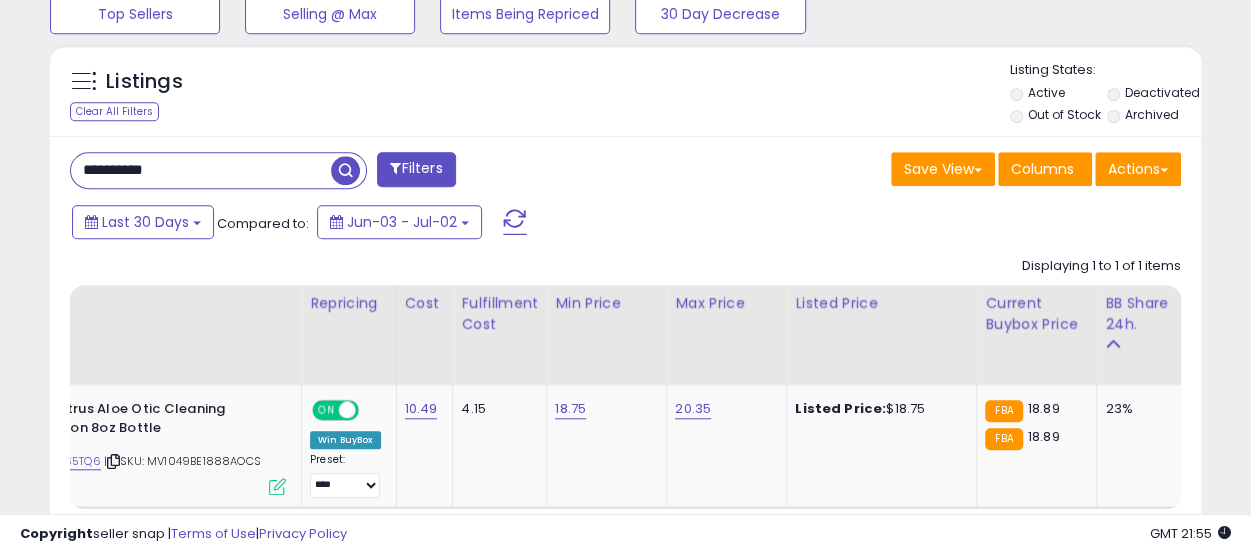 click at bounding box center [345, 170] 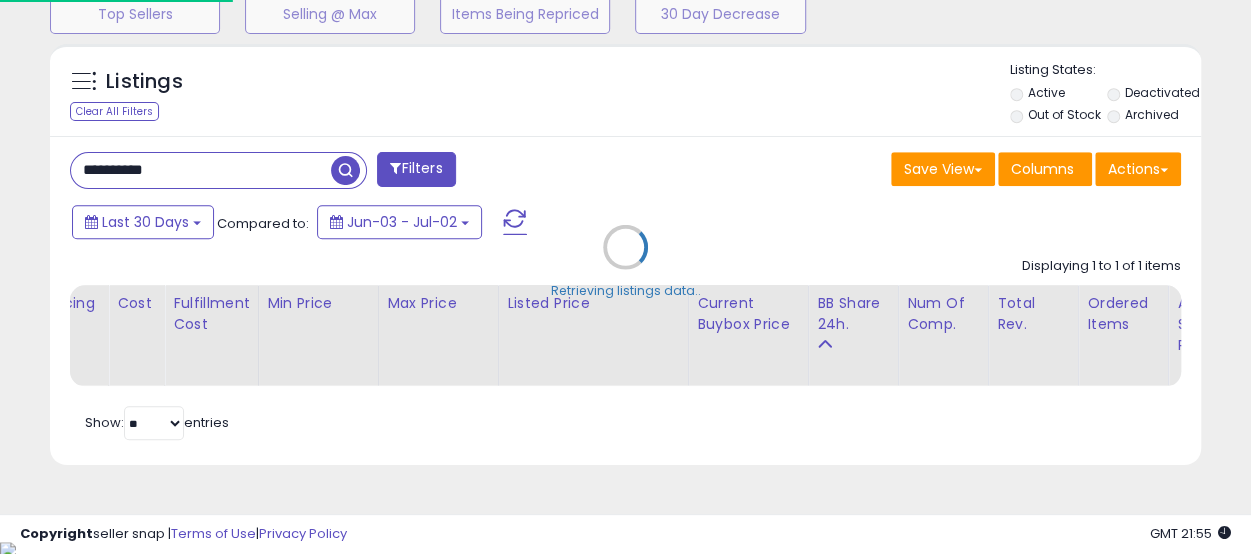scroll, scrollTop: 999590, scrollLeft: 999325, axis: both 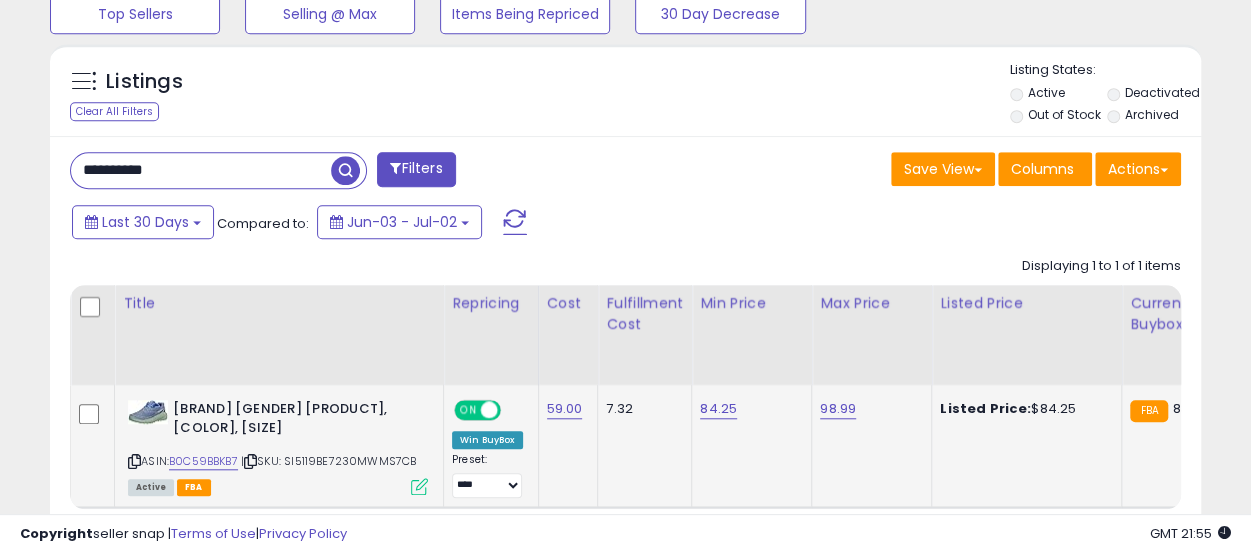 click at bounding box center [134, 461] 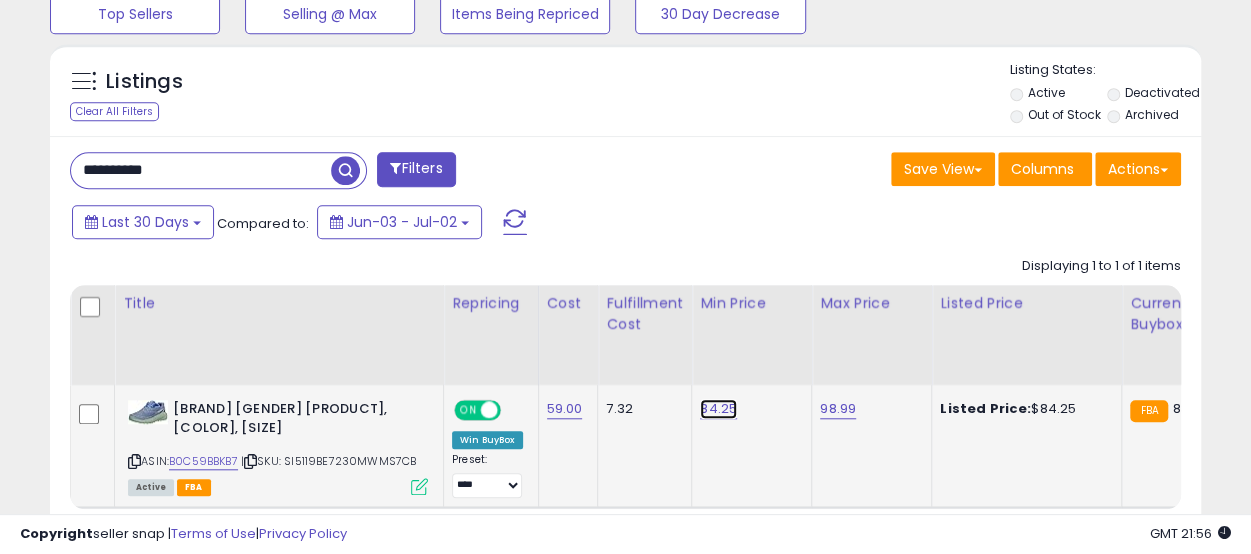 click on "84.25" at bounding box center [718, 409] 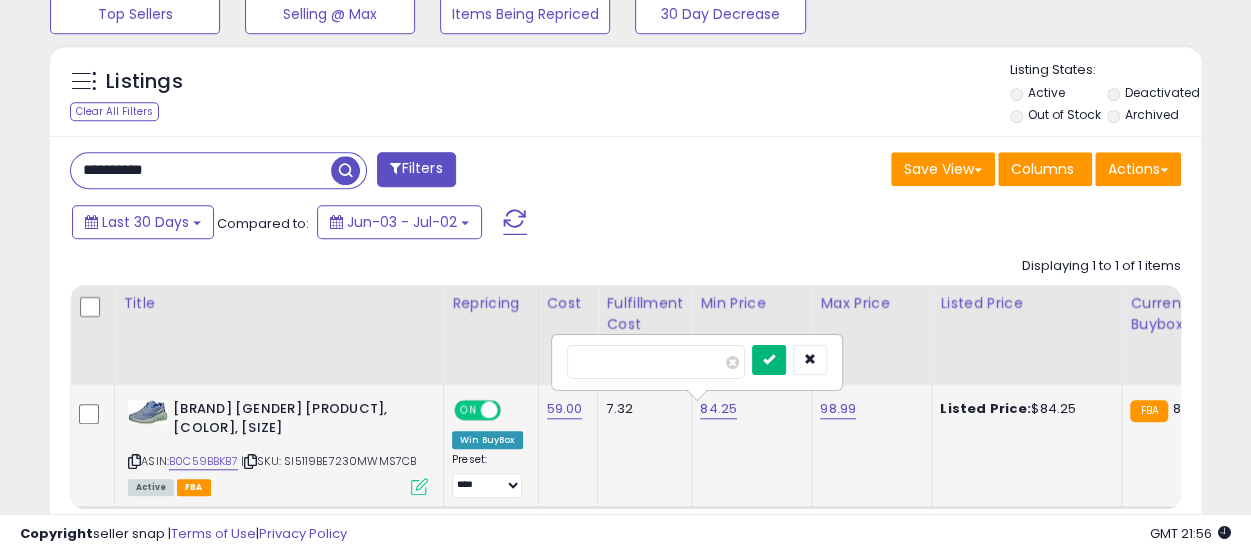 type on "*****" 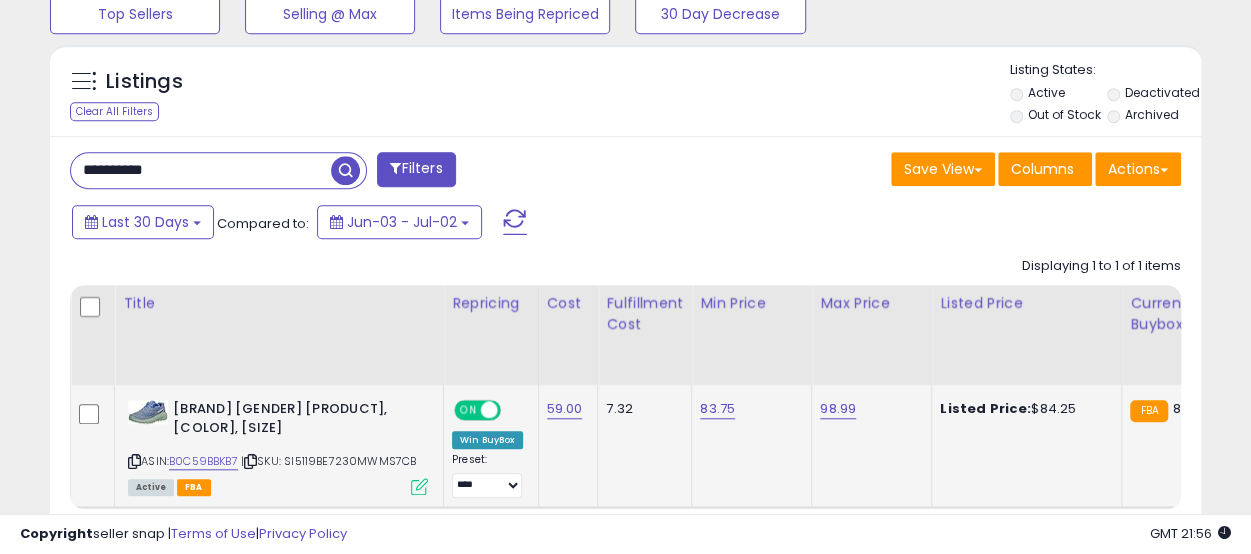 click on "**********" at bounding box center [201, 170] 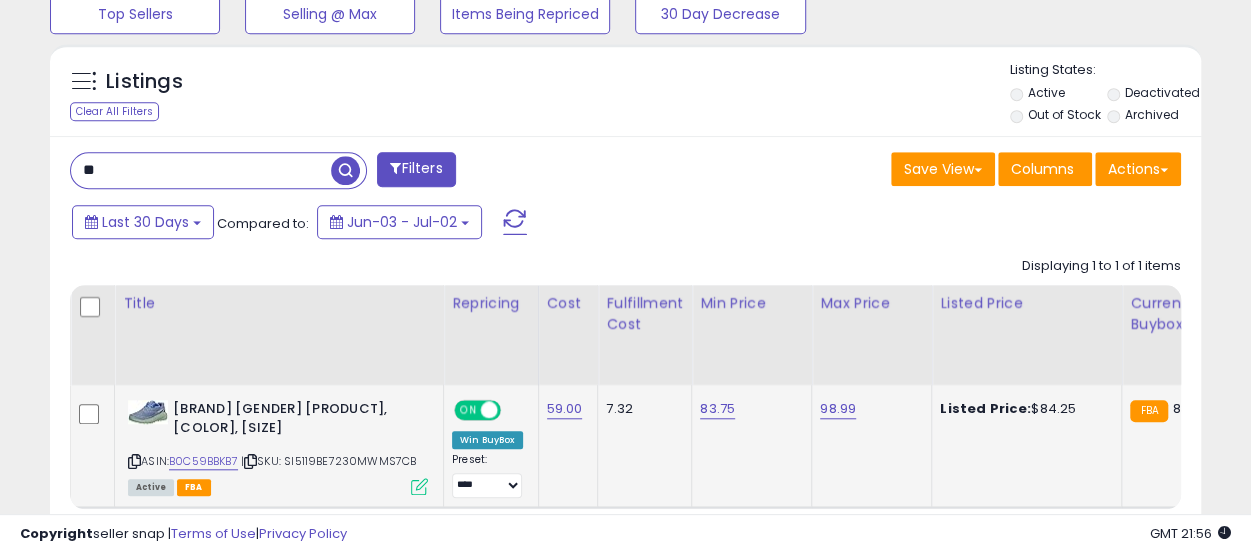 type on "*" 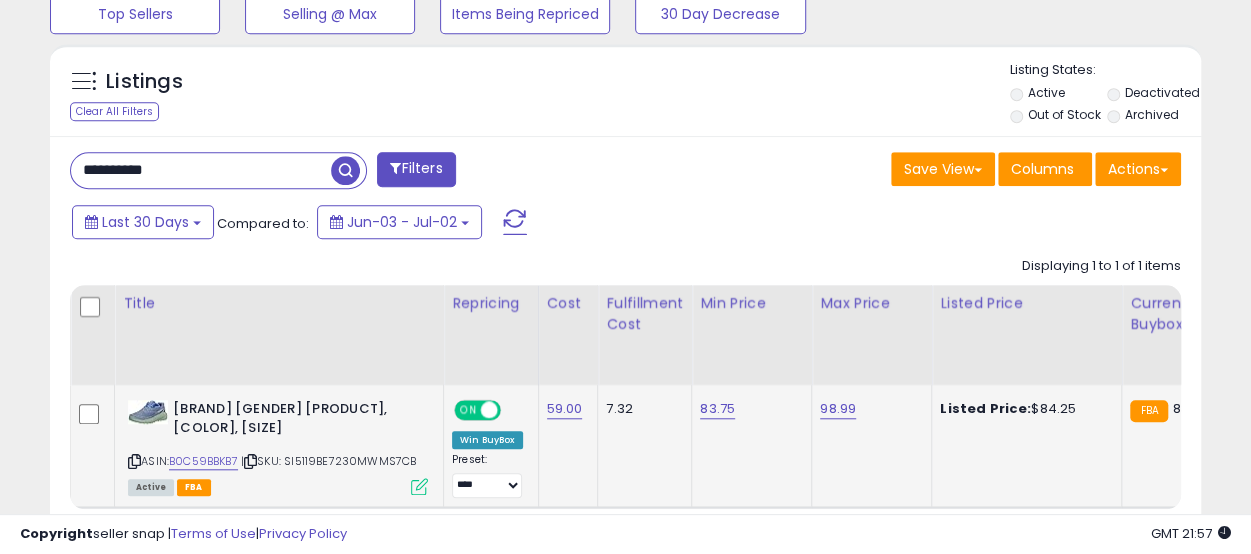 click at bounding box center [345, 170] 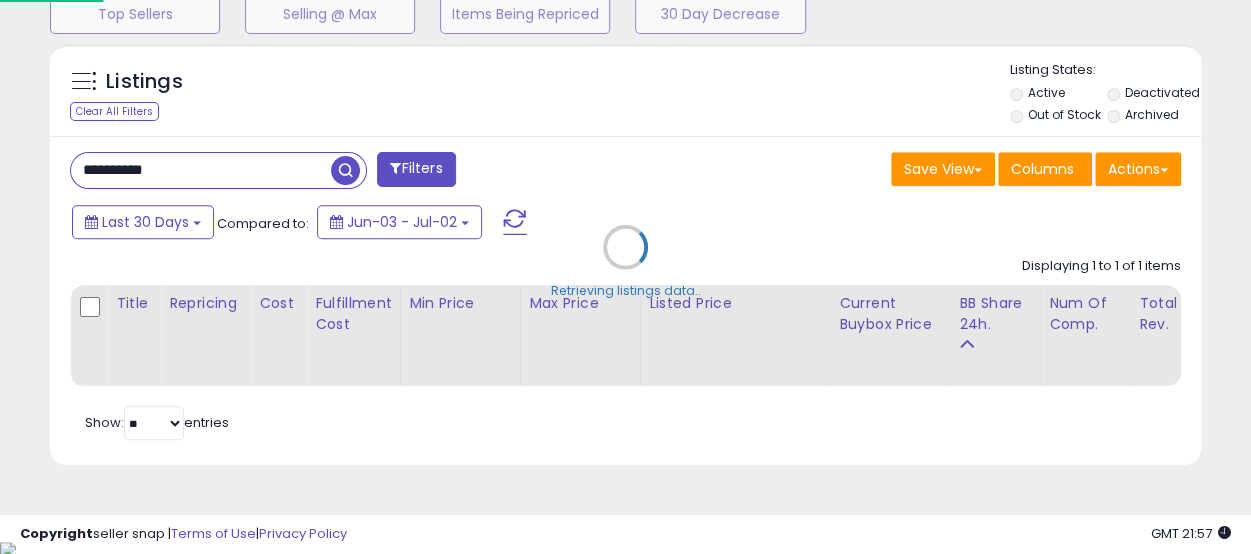 scroll, scrollTop: 999590, scrollLeft: 999325, axis: both 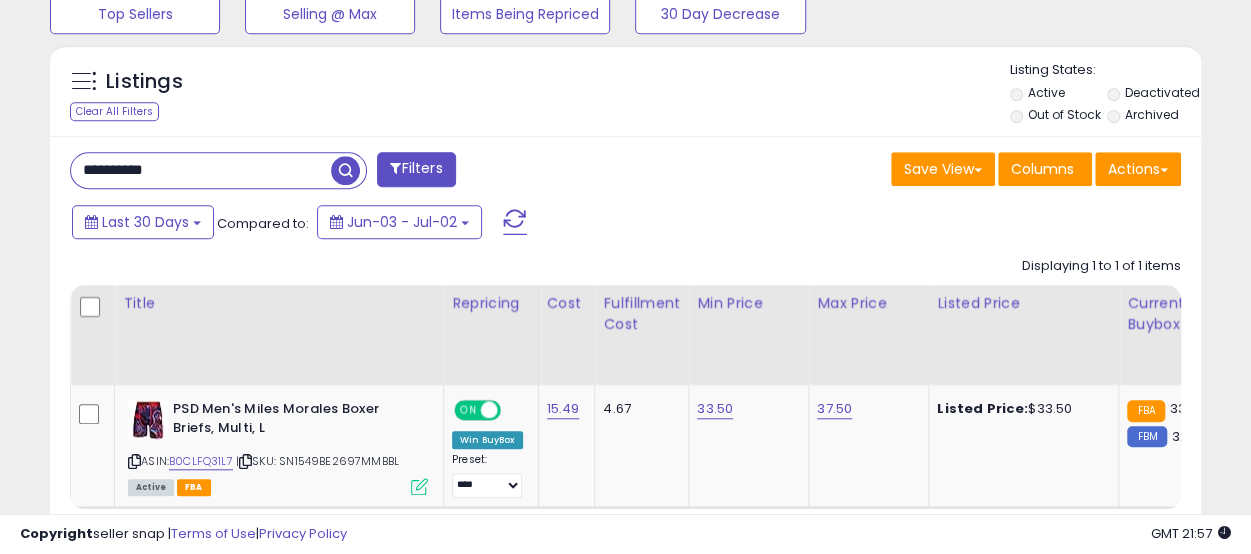 click on "**********" at bounding box center [201, 170] 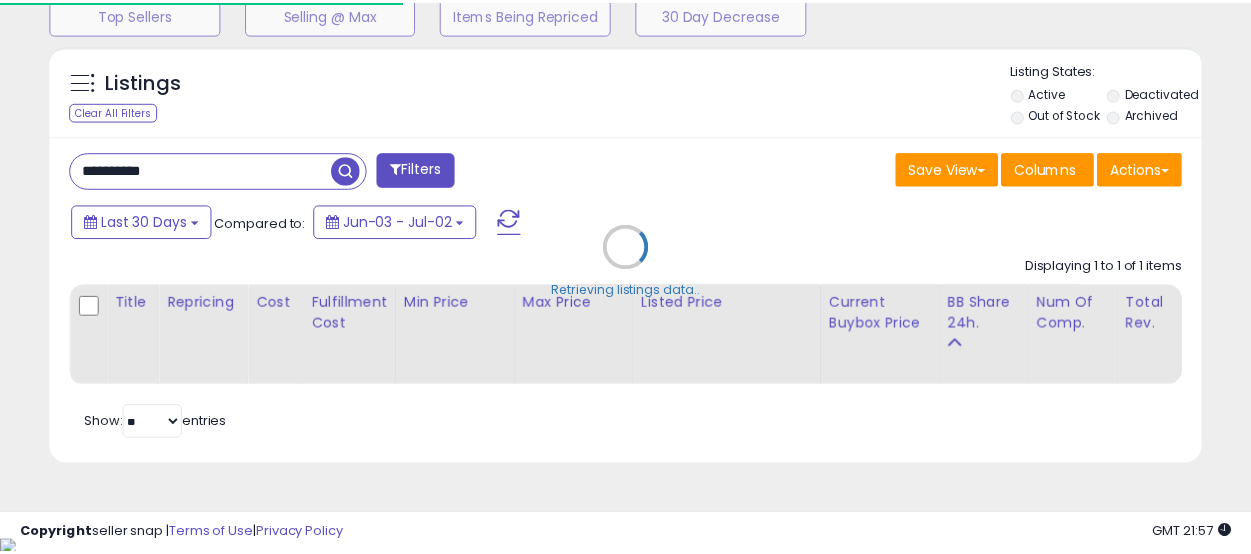 scroll, scrollTop: 410, scrollLeft: 665, axis: both 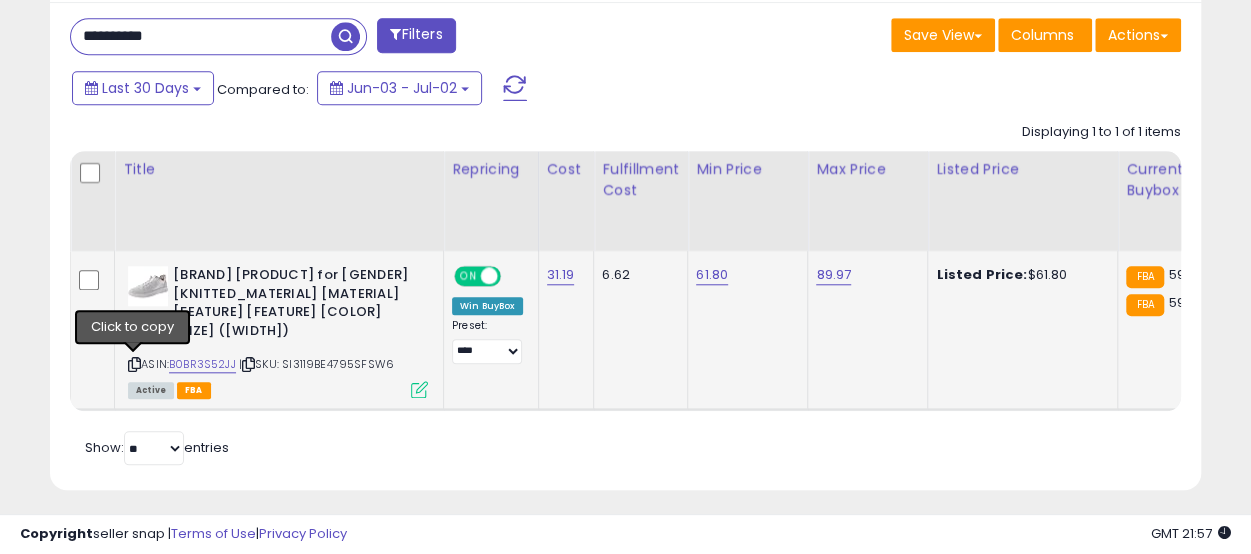 click at bounding box center [134, 364] 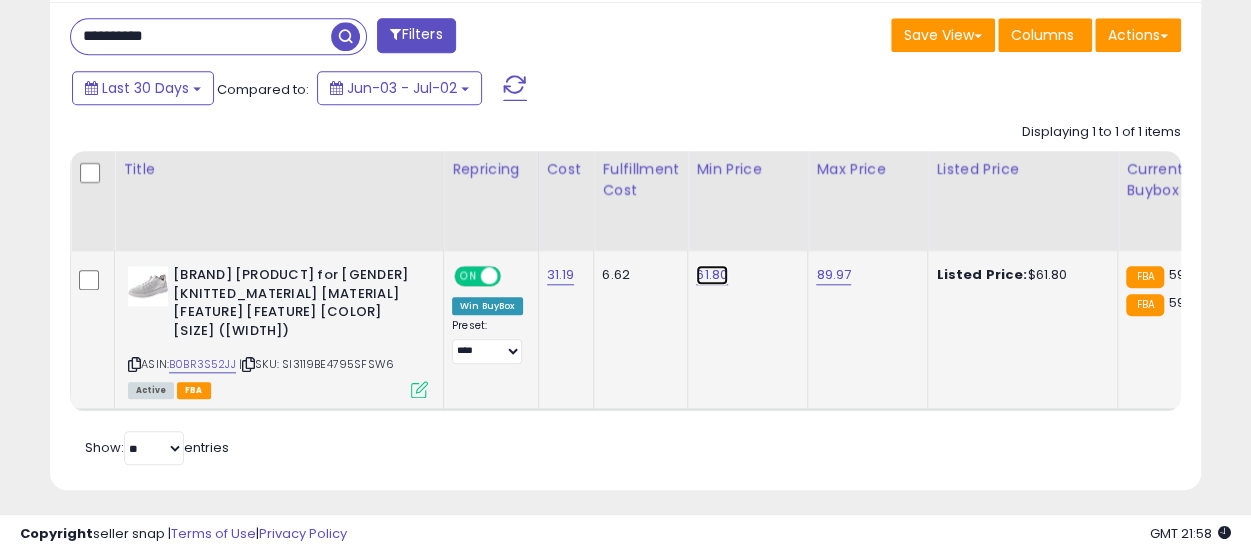 click on "61.80" at bounding box center [712, 275] 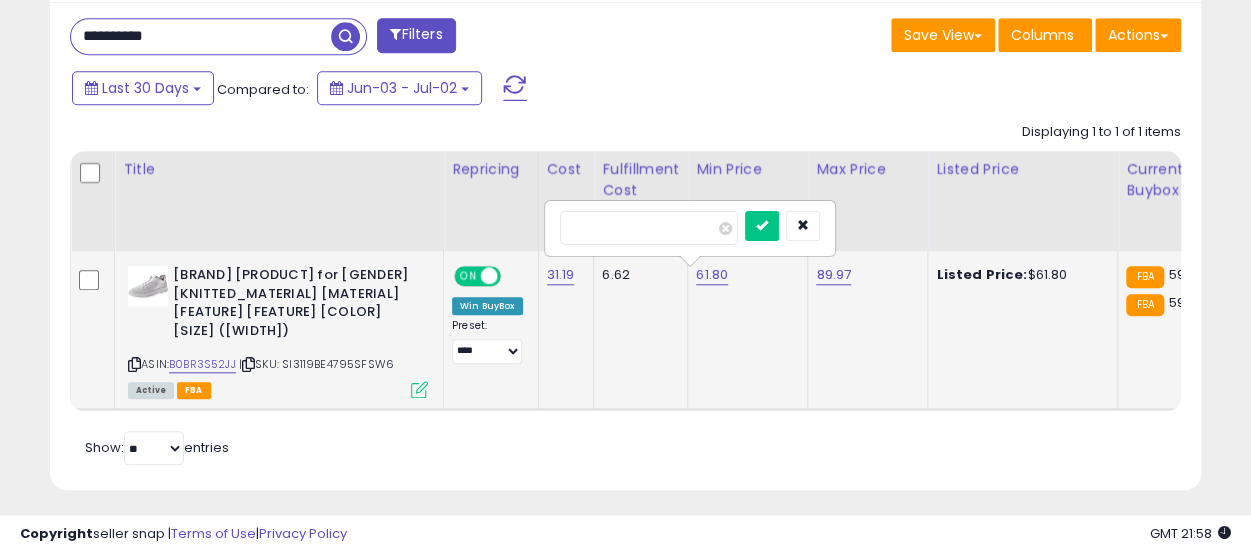 type on "*" 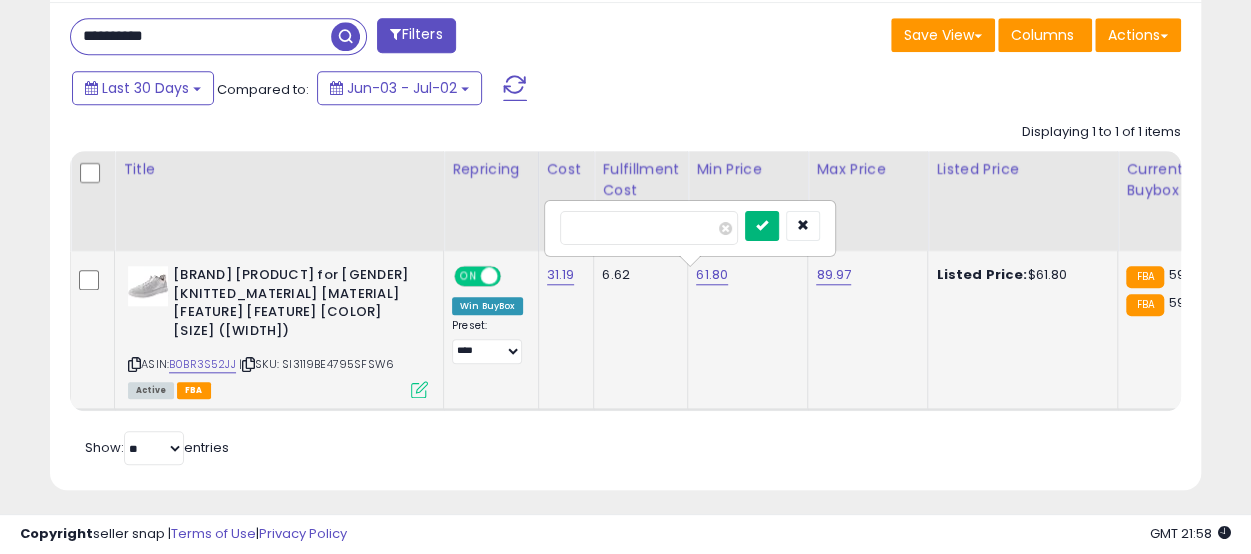 type on "*****" 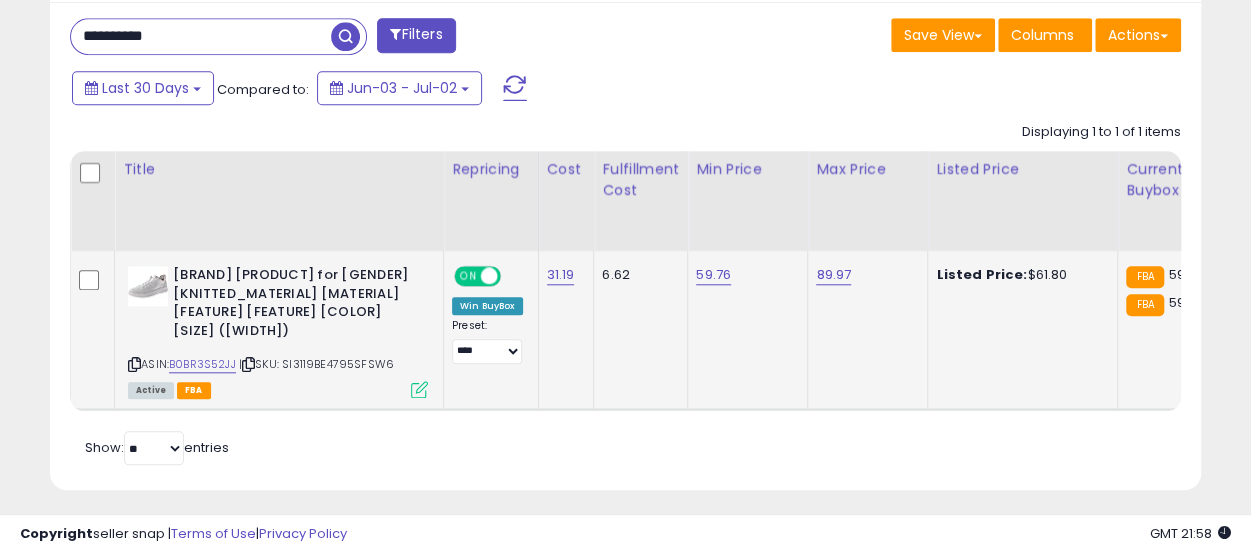 click on "**********" at bounding box center (201, 36) 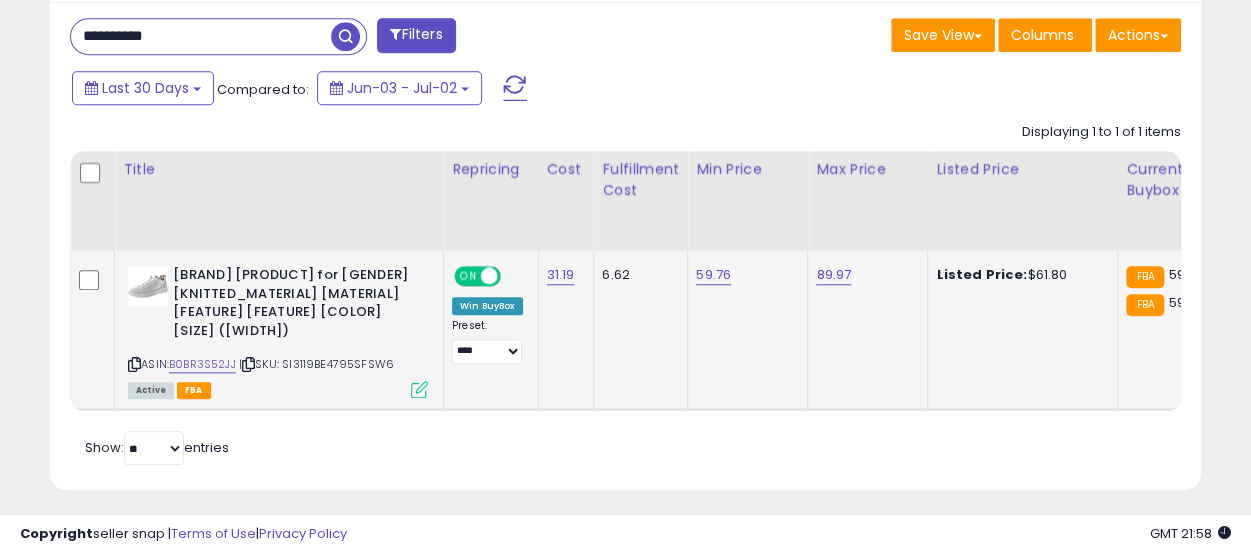 click at bounding box center [345, 36] 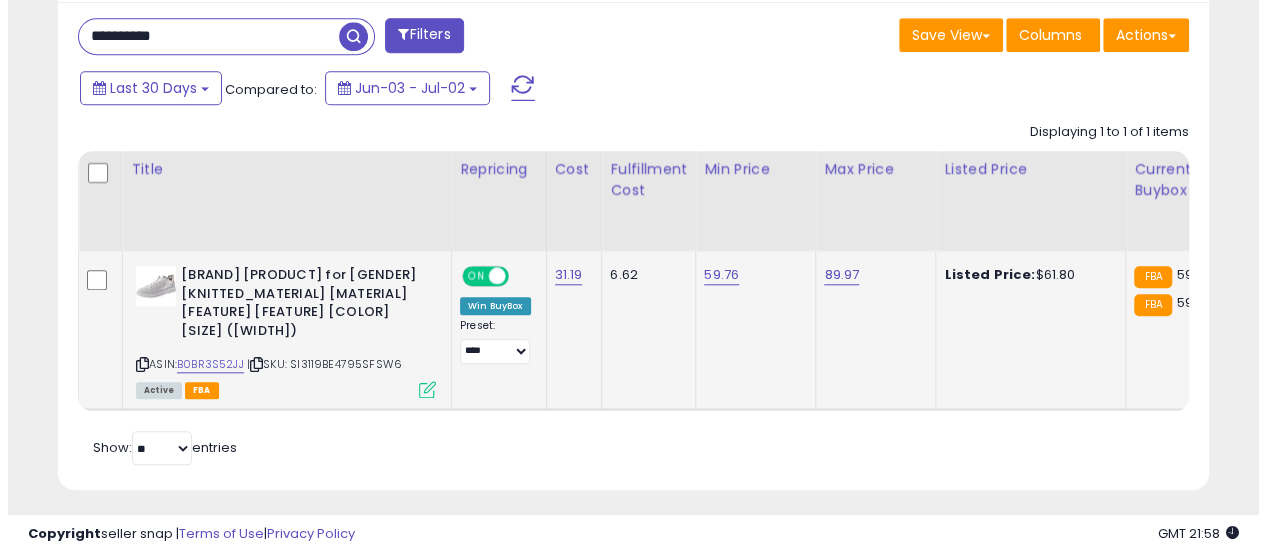 scroll, scrollTop: 686, scrollLeft: 0, axis: vertical 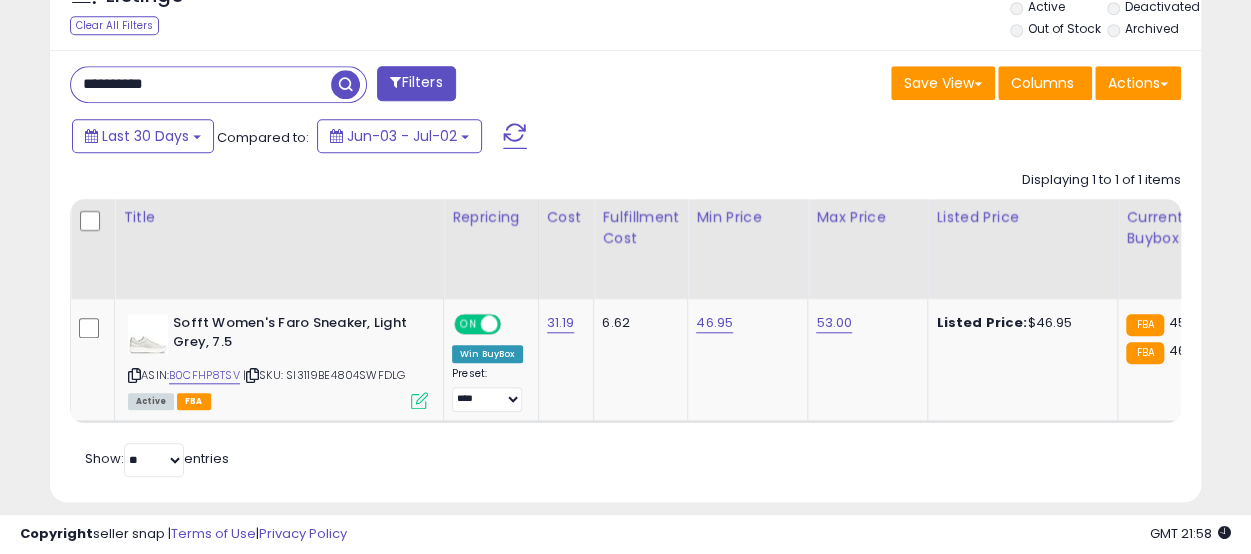click on "**********" at bounding box center [201, 84] 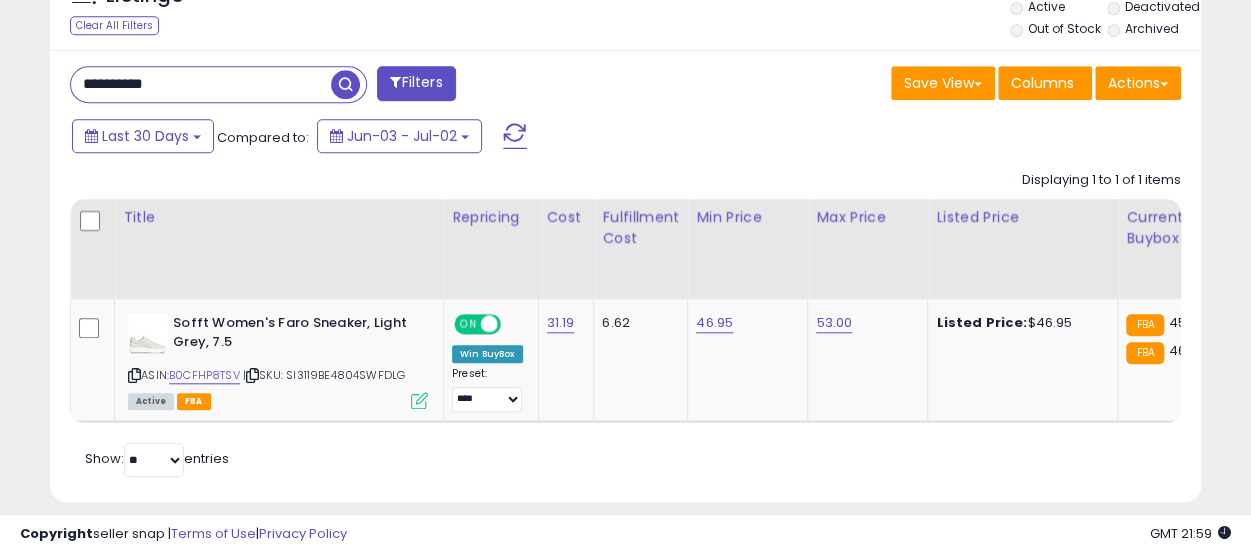 click at bounding box center (345, 84) 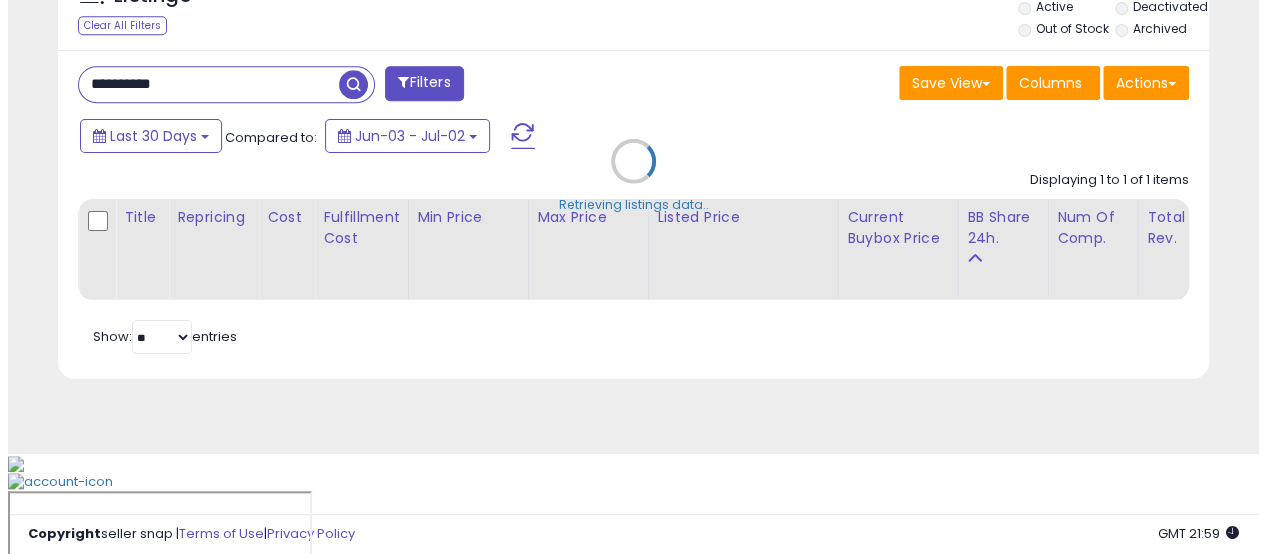 scroll, scrollTop: 686, scrollLeft: 0, axis: vertical 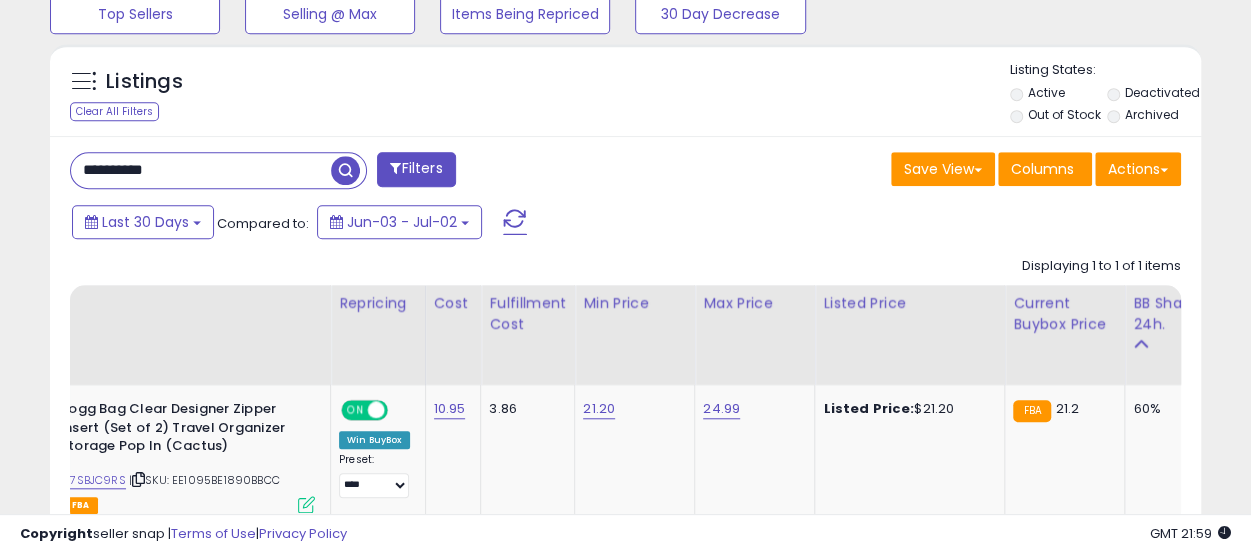 click on "**********" at bounding box center (201, 170) 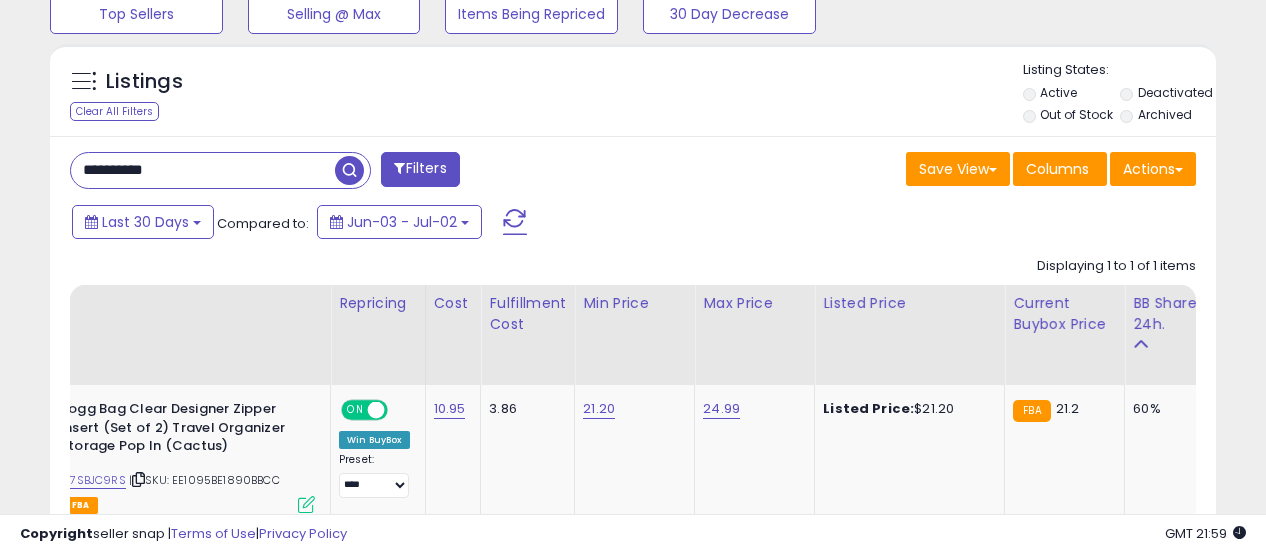 scroll, scrollTop: 999590, scrollLeft: 999325, axis: both 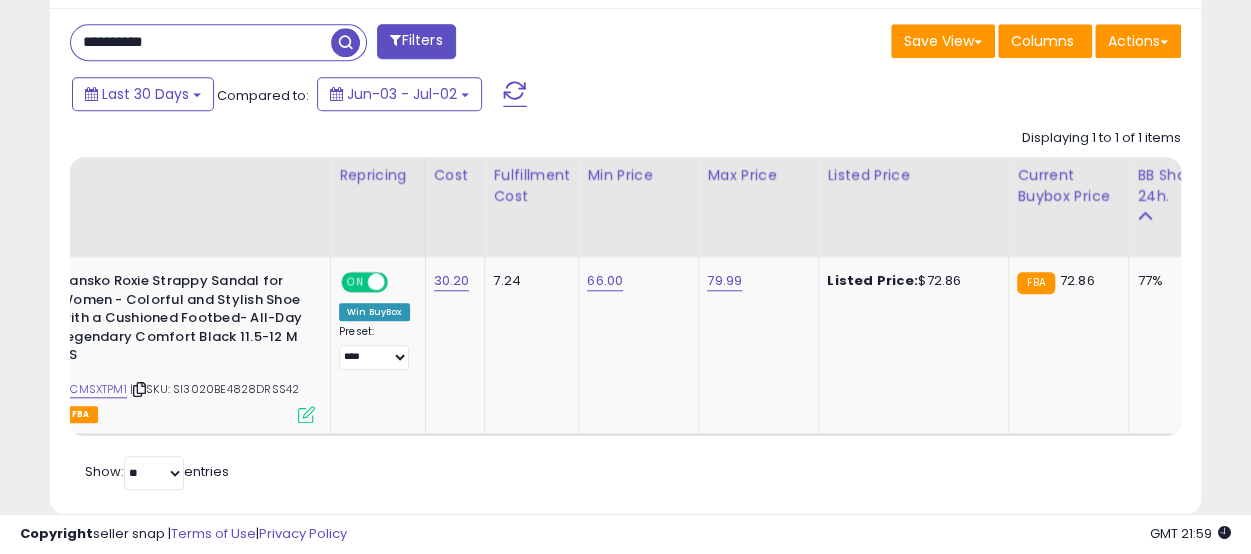 click on "**********" at bounding box center (201, 42) 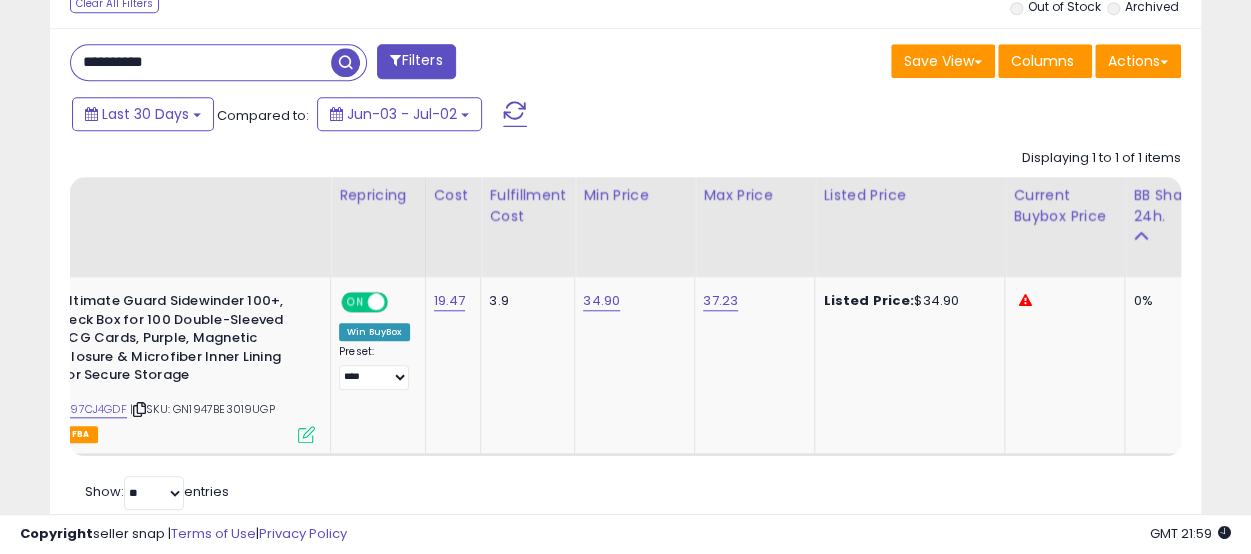 scroll, scrollTop: 0, scrollLeft: 309, axis: horizontal 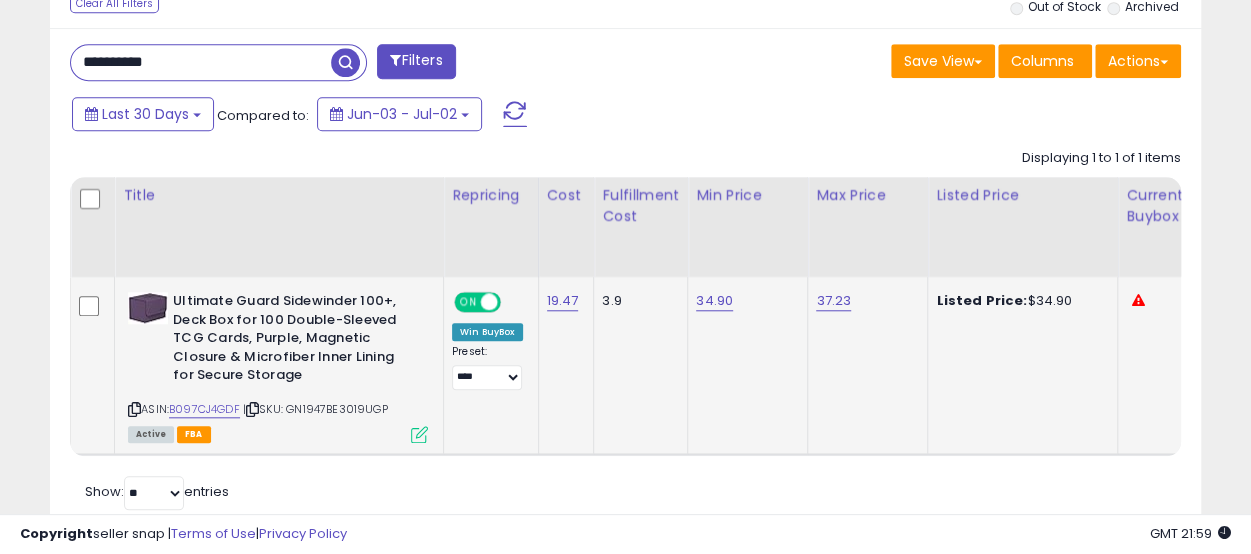 click at bounding box center (134, 409) 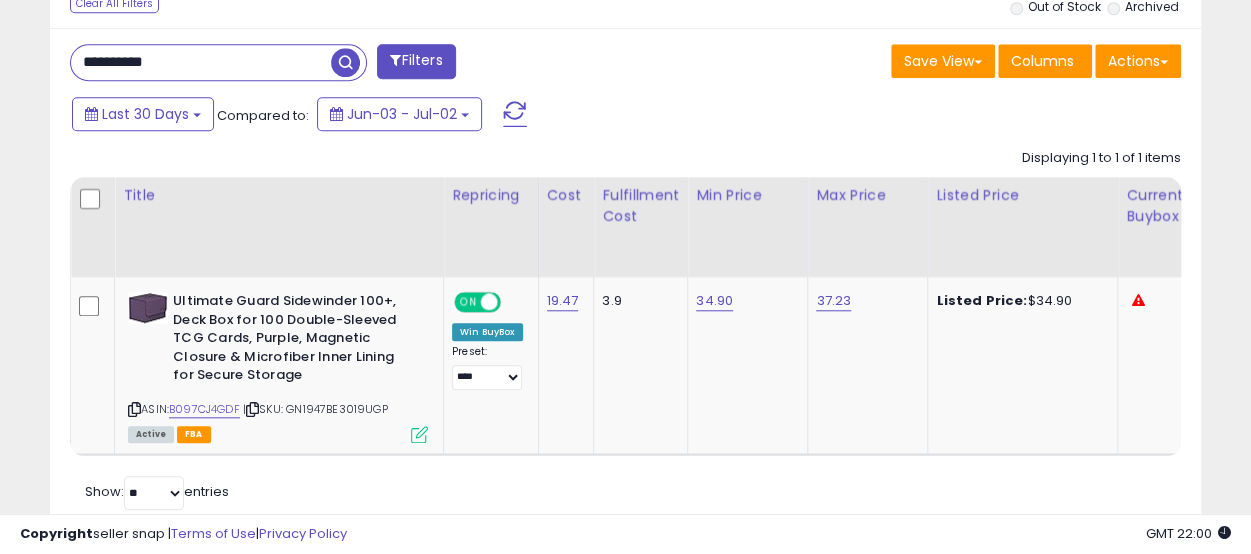 click on "**********" at bounding box center [201, 62] 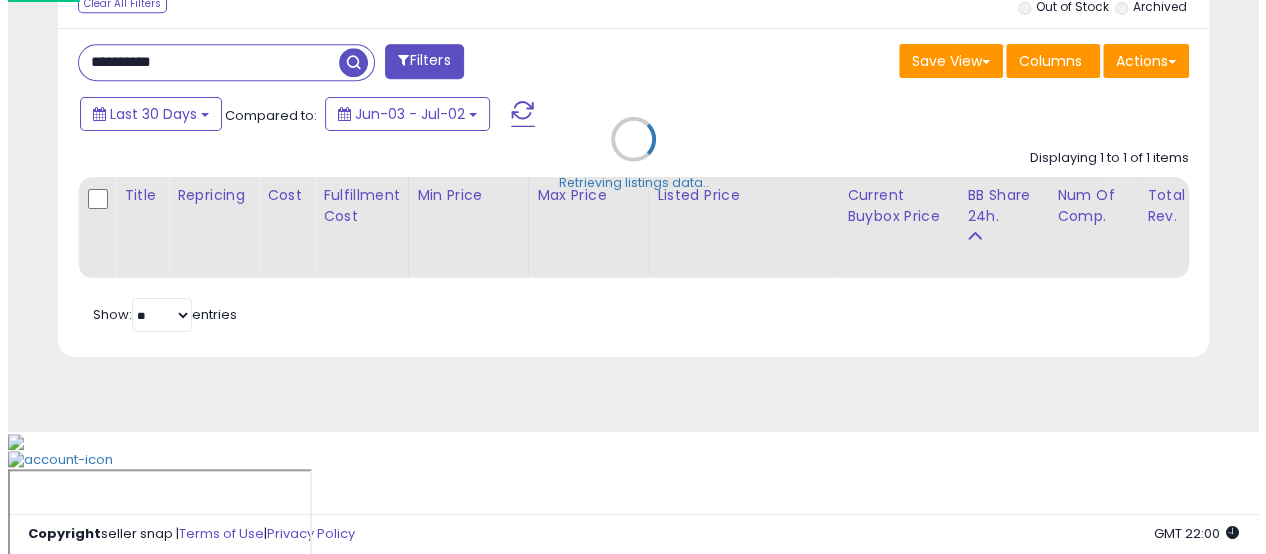 scroll, scrollTop: 686, scrollLeft: 0, axis: vertical 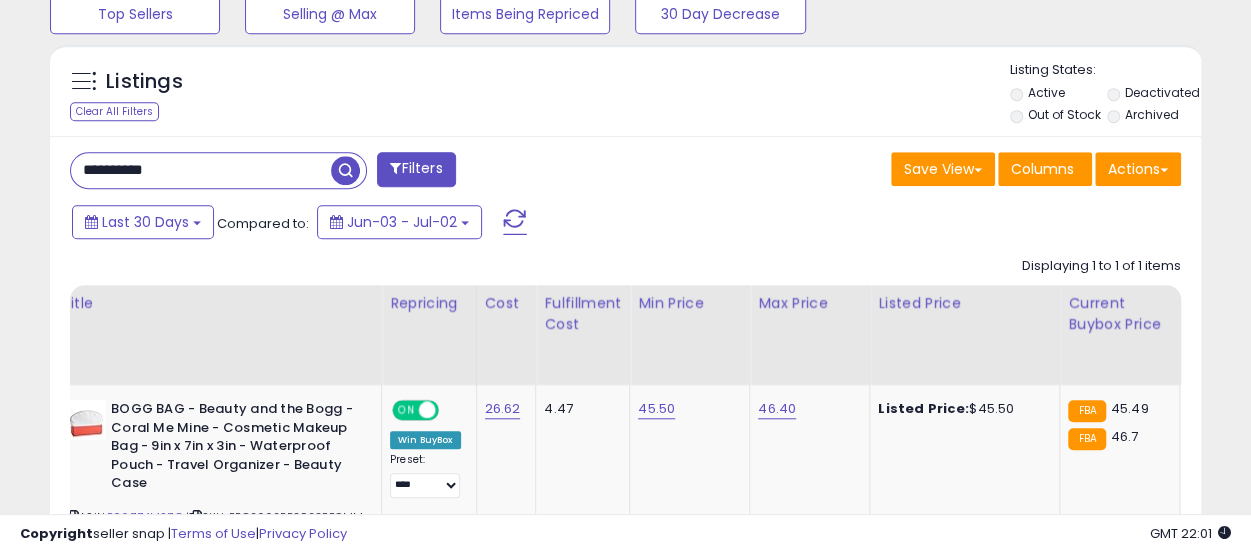 click on "**********" at bounding box center (201, 170) 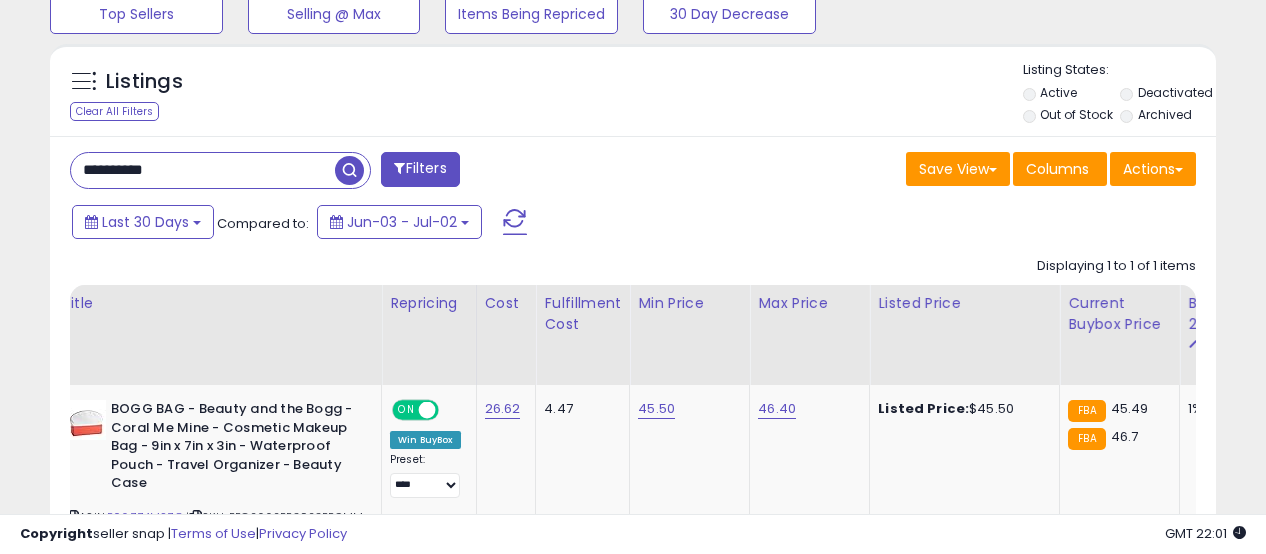 scroll, scrollTop: 999590, scrollLeft: 999325, axis: both 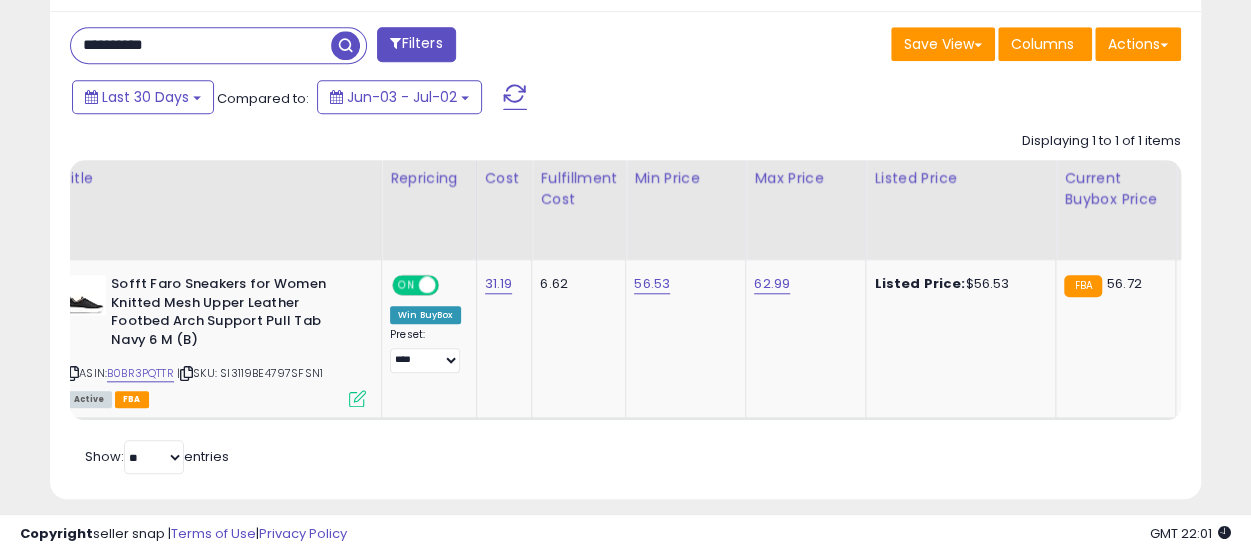 click on "**********" at bounding box center (201, 45) 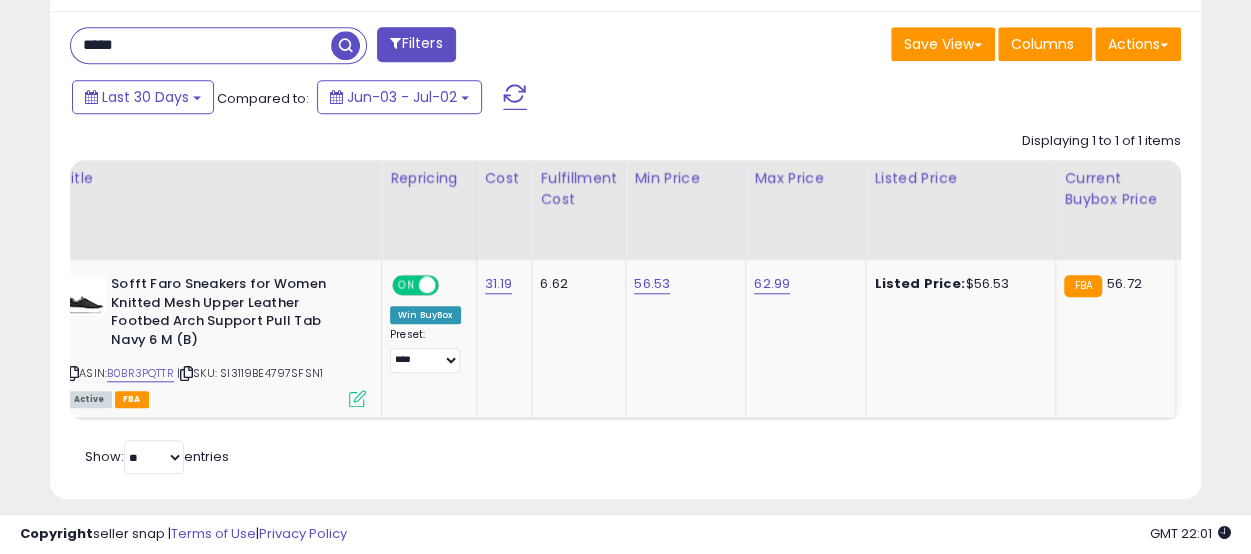 type on "**********" 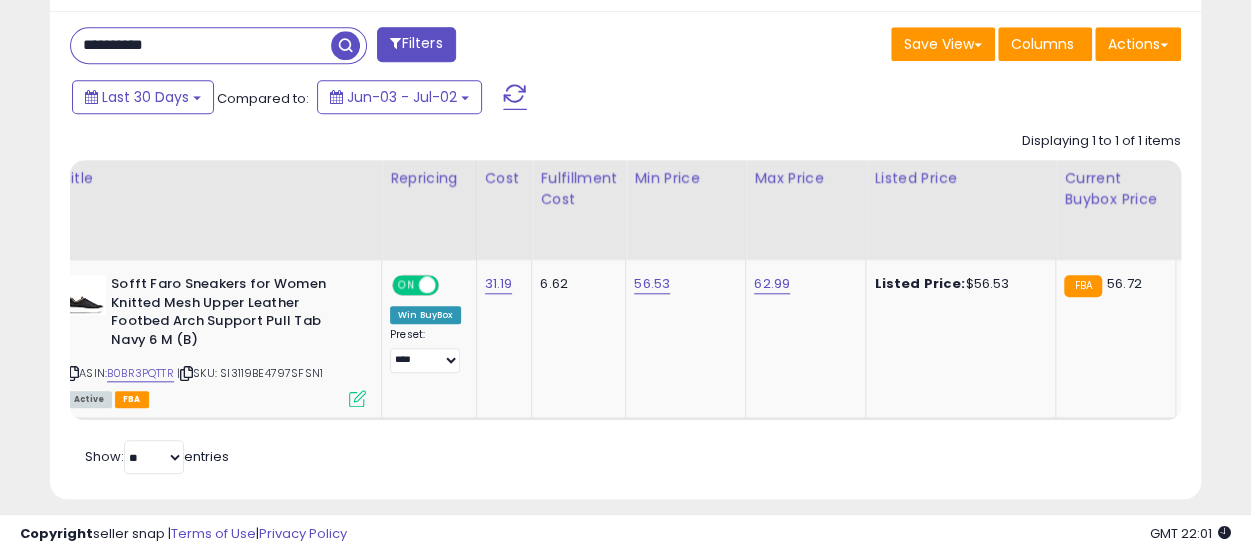 click at bounding box center (345, 45) 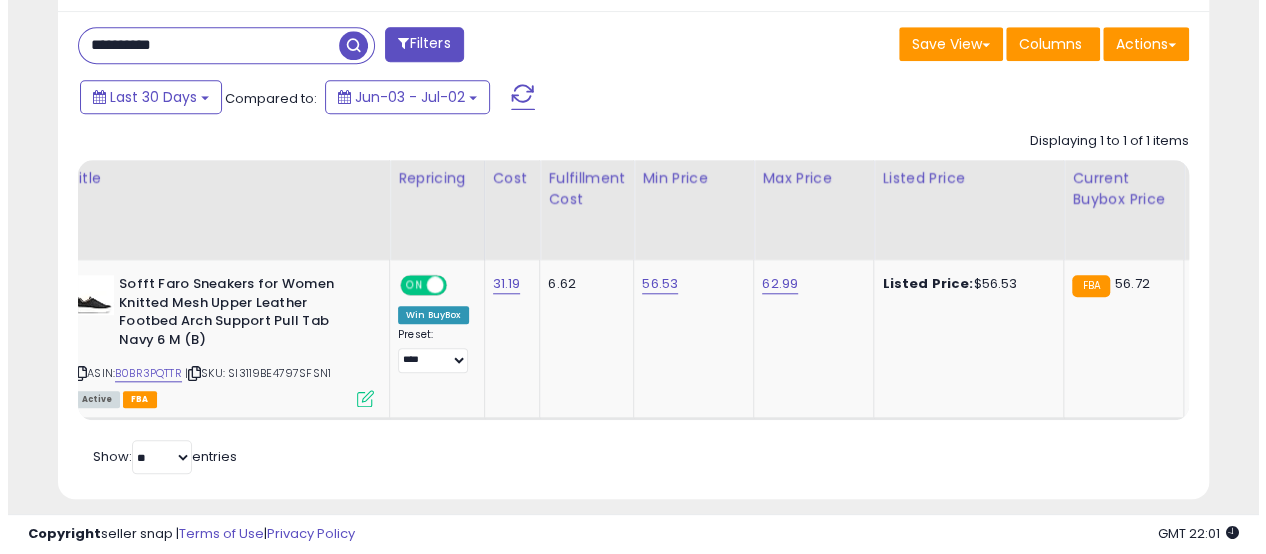 scroll, scrollTop: 686, scrollLeft: 0, axis: vertical 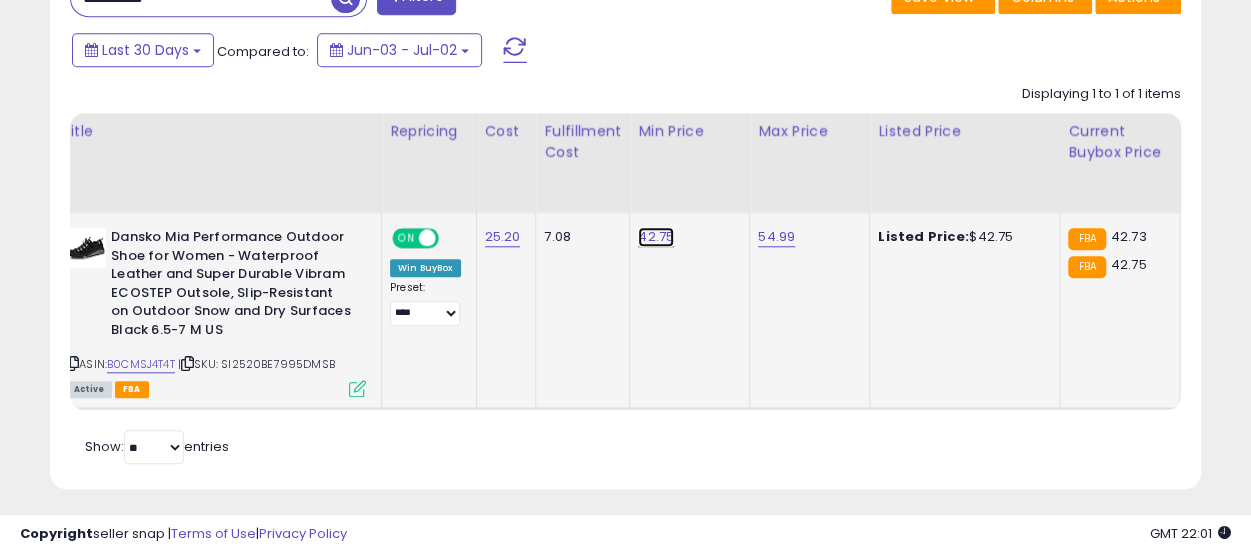 click on "42.75" at bounding box center (656, 237) 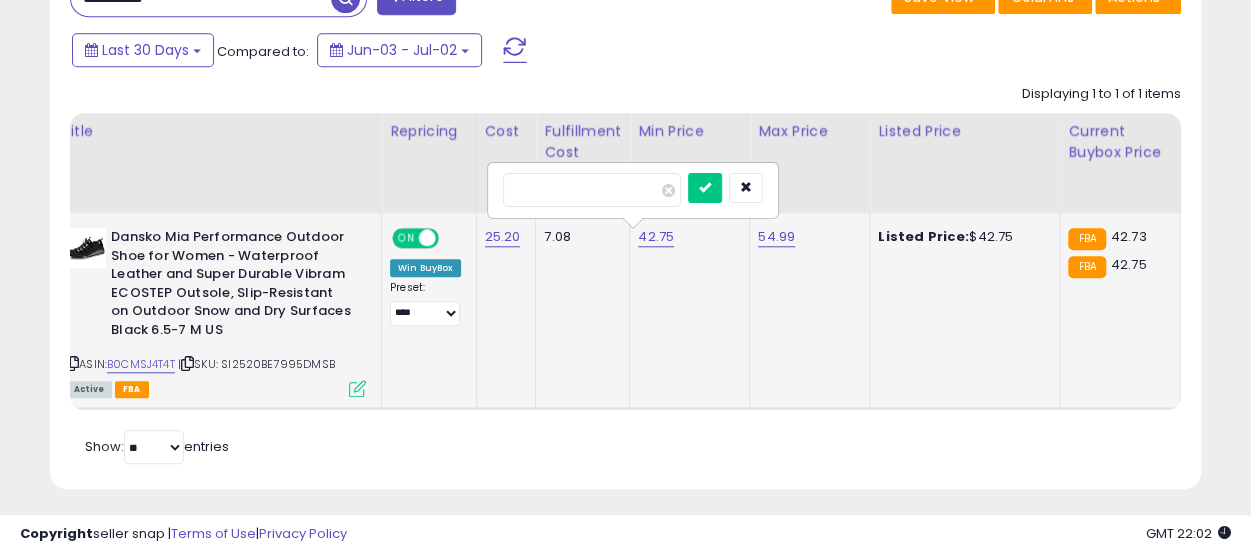 type on "*****" 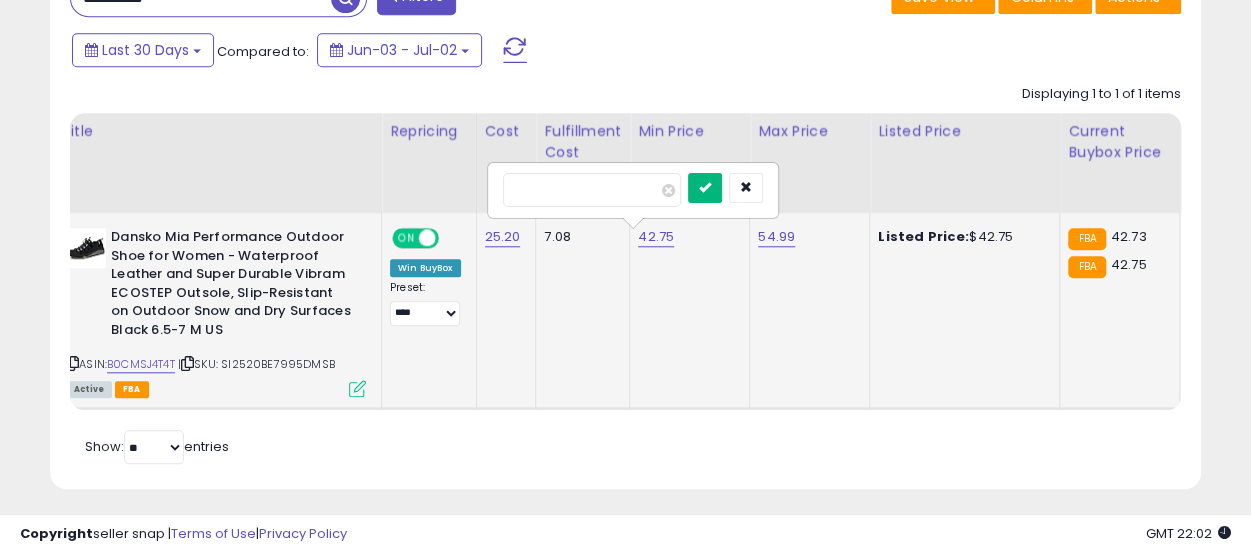 click at bounding box center (705, 188) 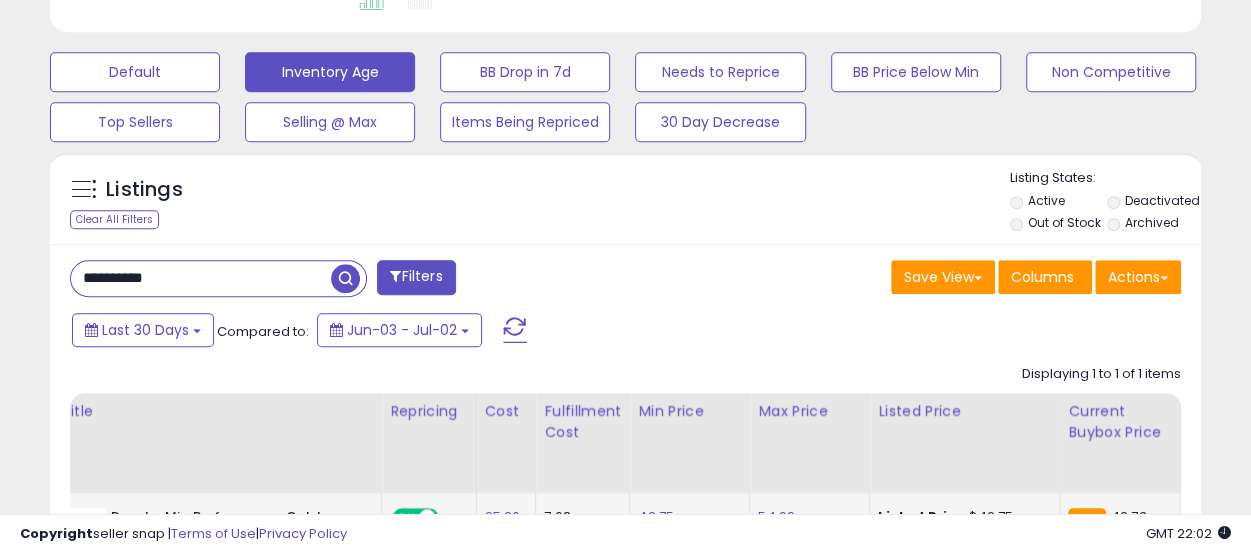 scroll, scrollTop: 580, scrollLeft: 0, axis: vertical 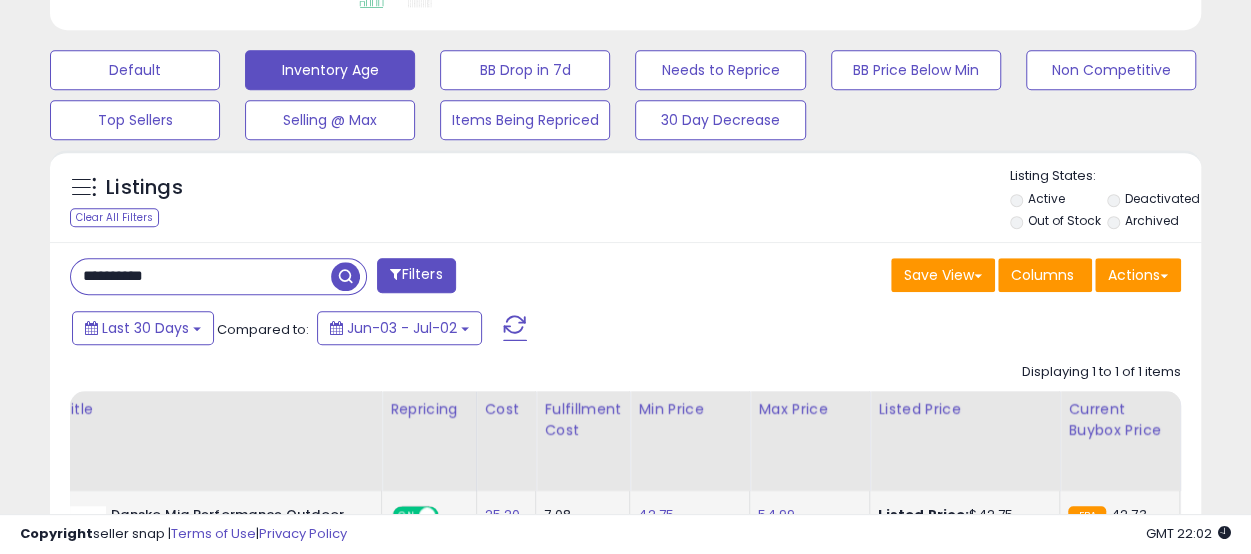 click on "**********" at bounding box center [201, 276] 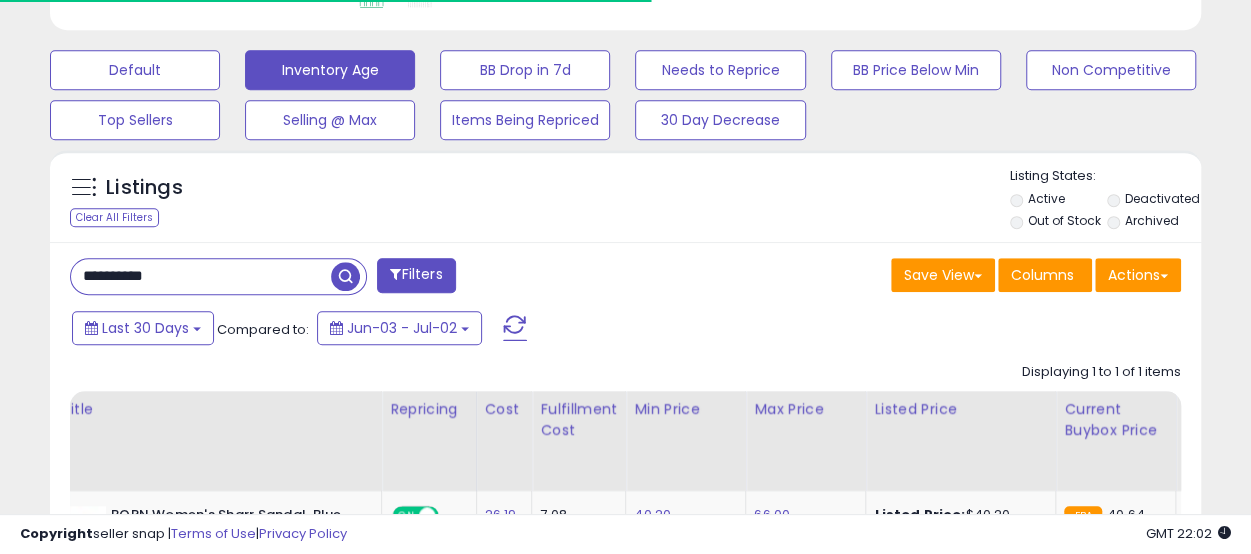 scroll, scrollTop: 410, scrollLeft: 665, axis: both 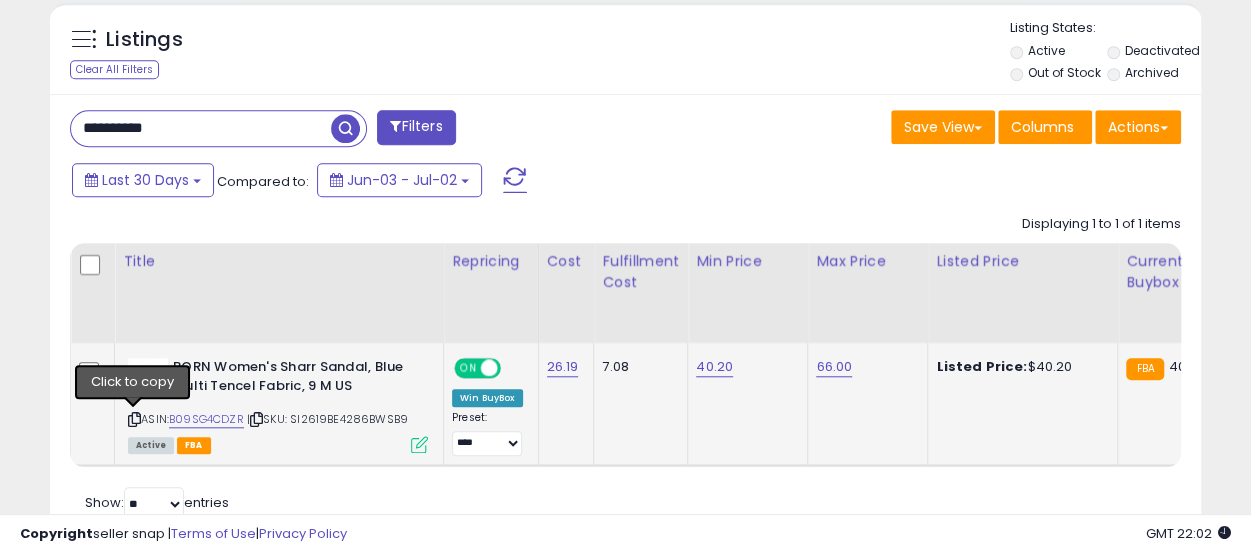 click at bounding box center (134, 419) 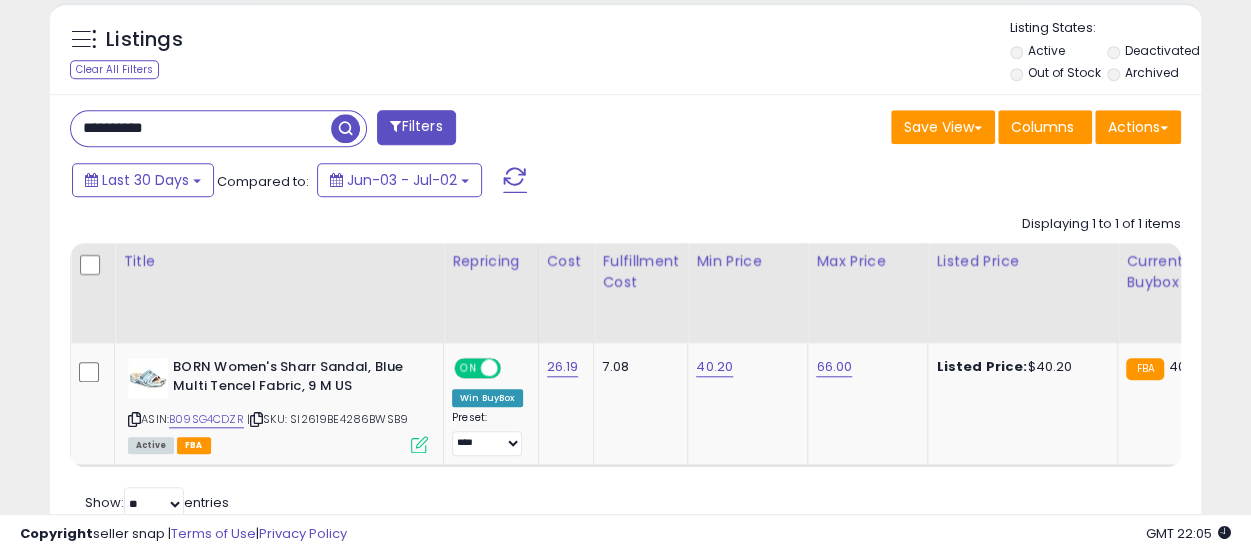 click on "**********" at bounding box center [201, 128] 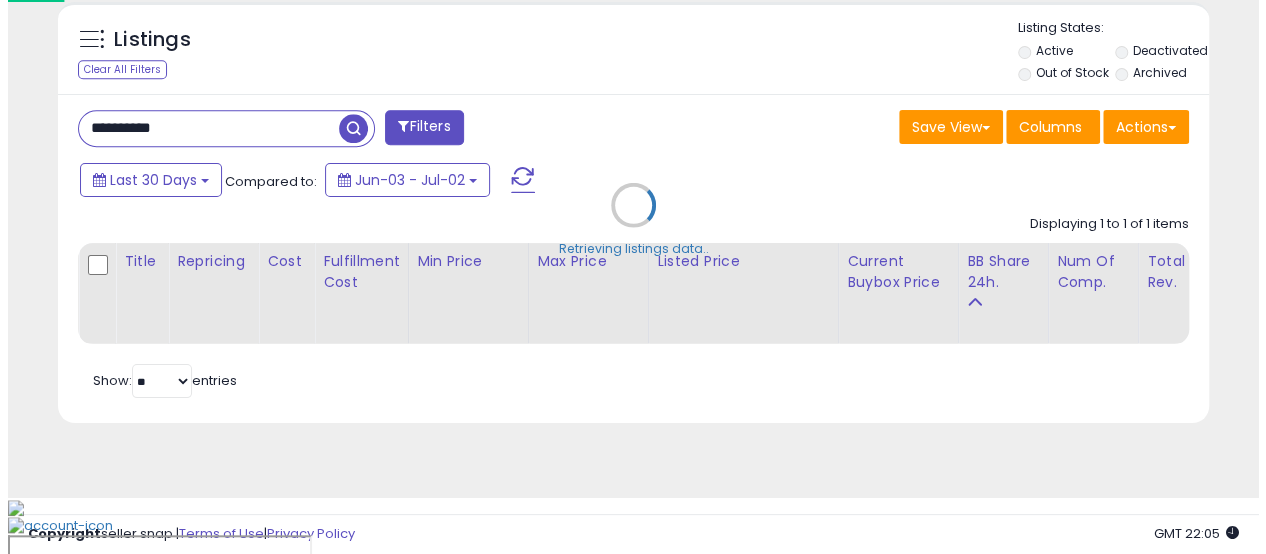 scroll, scrollTop: 686, scrollLeft: 0, axis: vertical 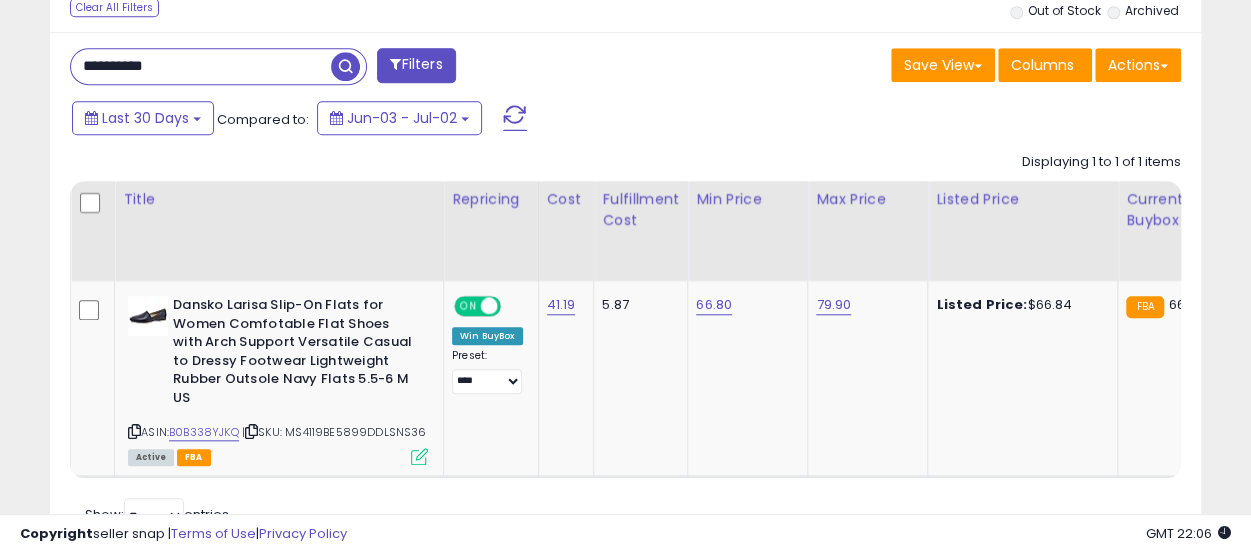 click on "**********" at bounding box center [201, 66] 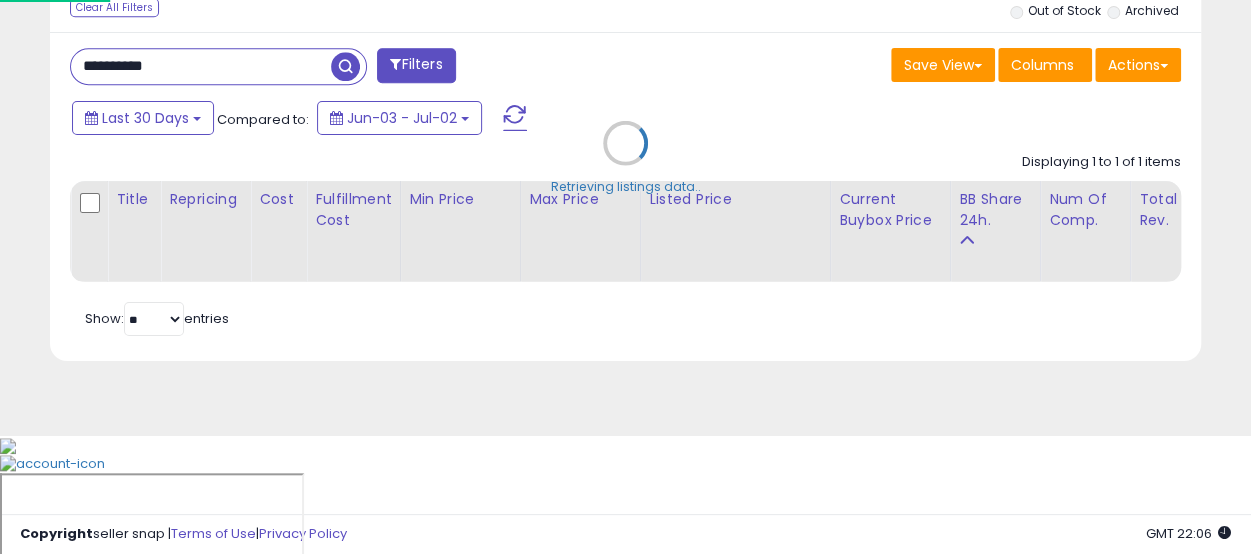 scroll, scrollTop: 999590, scrollLeft: 999325, axis: both 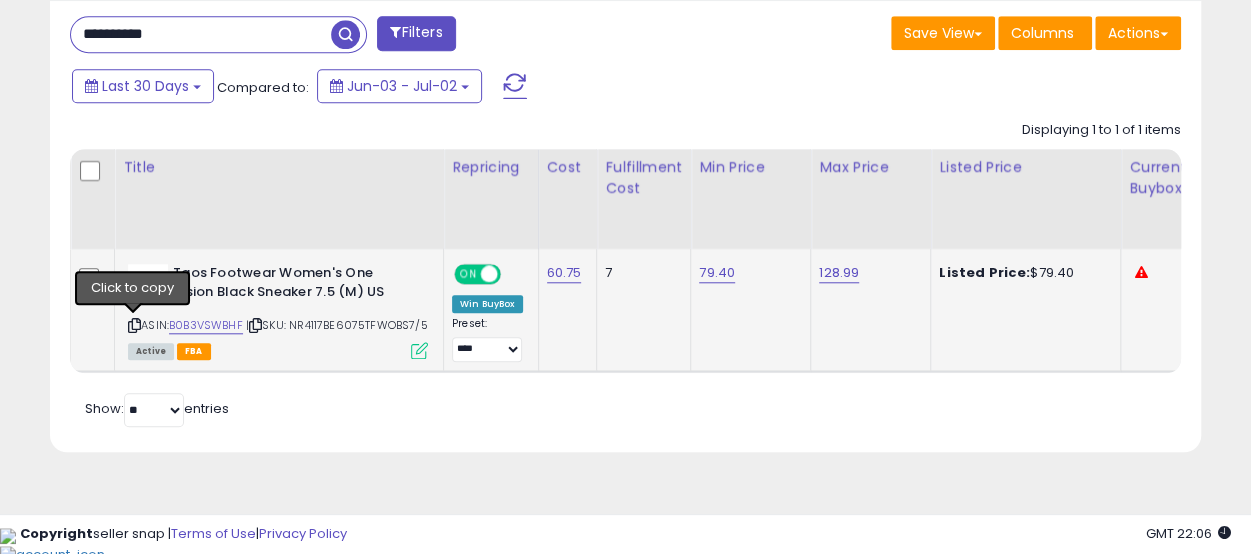 click at bounding box center [134, 325] 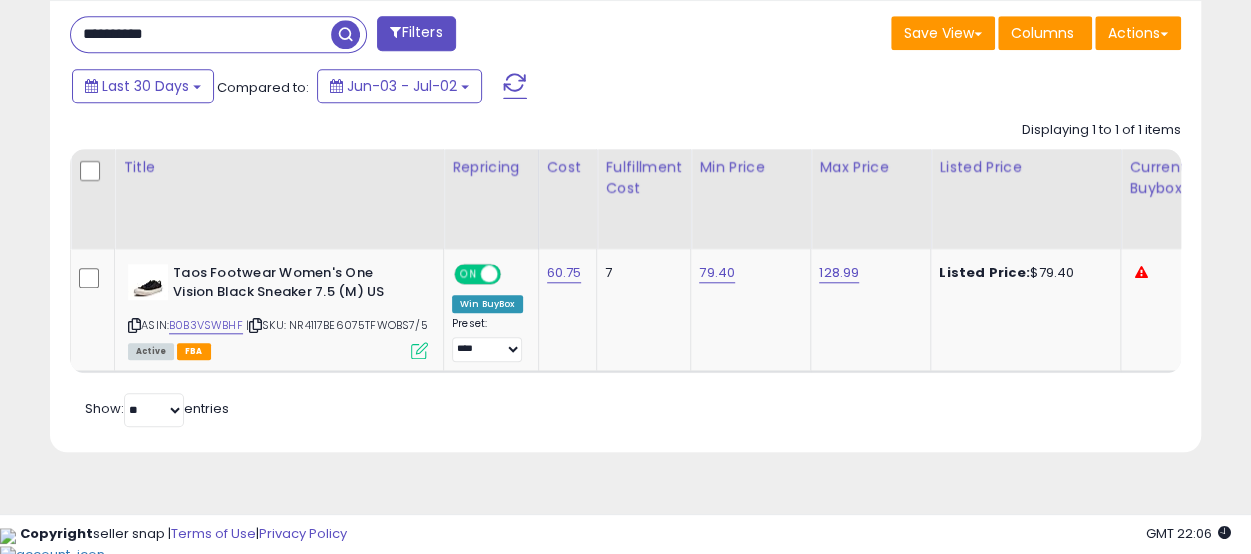 click on "**********" at bounding box center (201, 34) 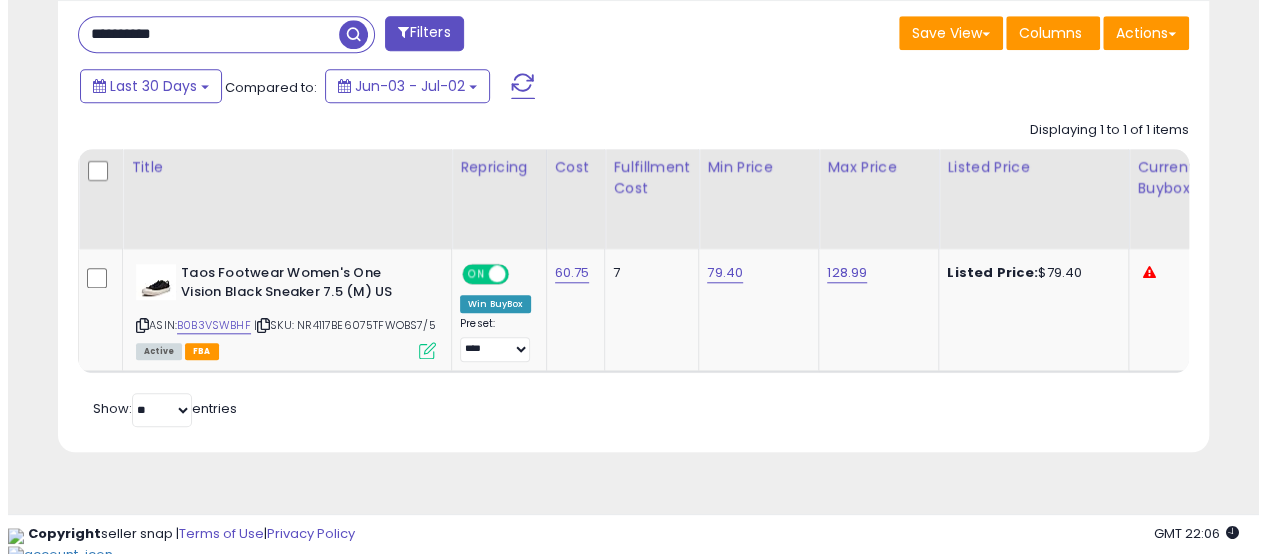 scroll, scrollTop: 686, scrollLeft: 0, axis: vertical 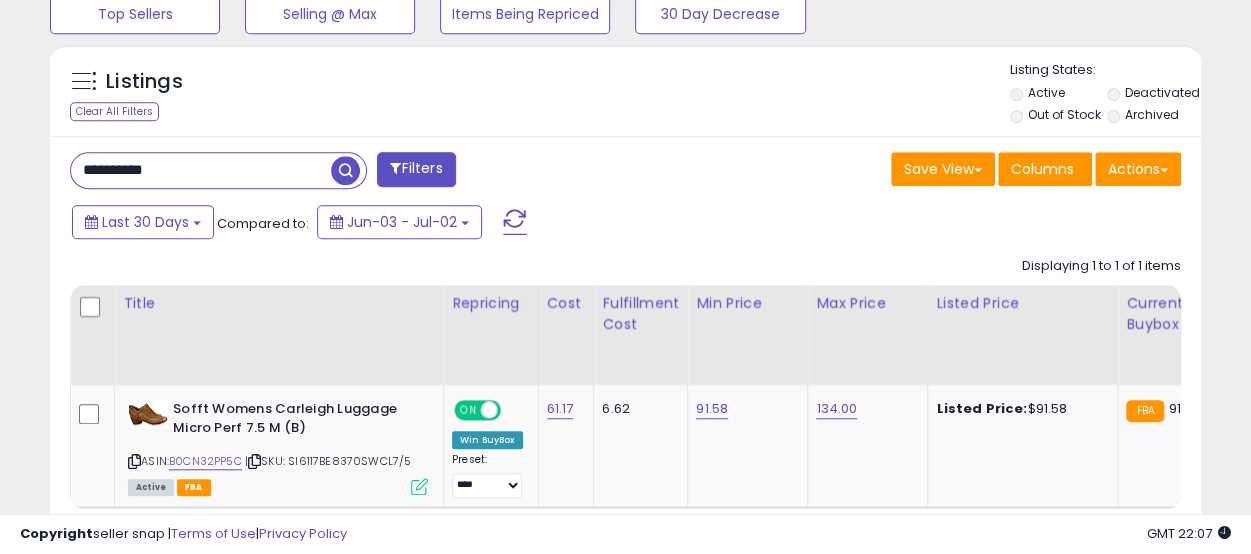 click on "**********" at bounding box center (201, 170) 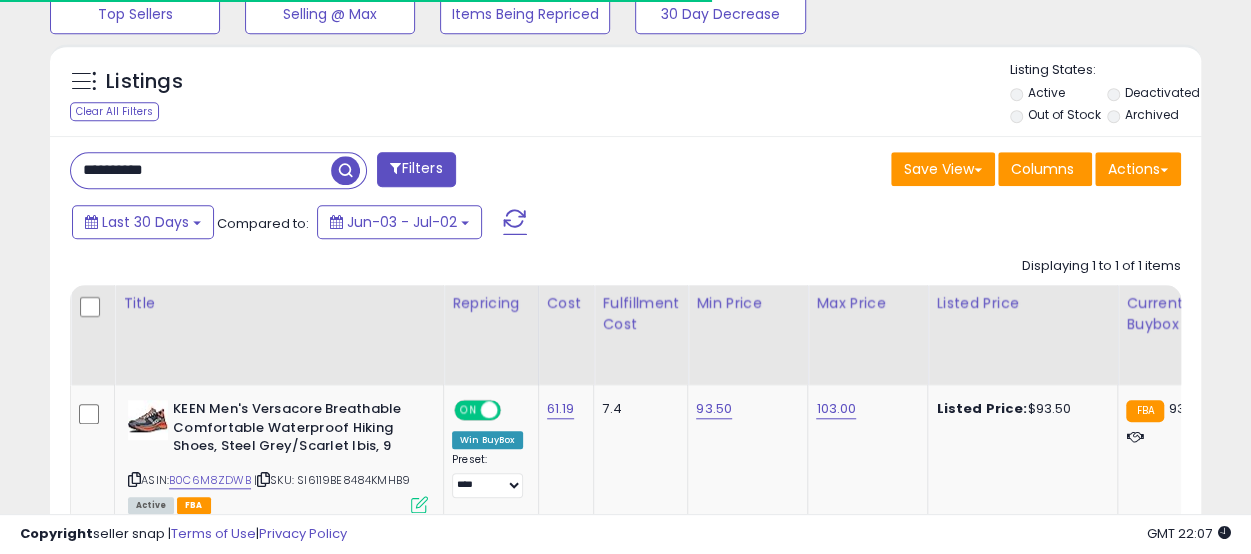 scroll, scrollTop: 410, scrollLeft: 665, axis: both 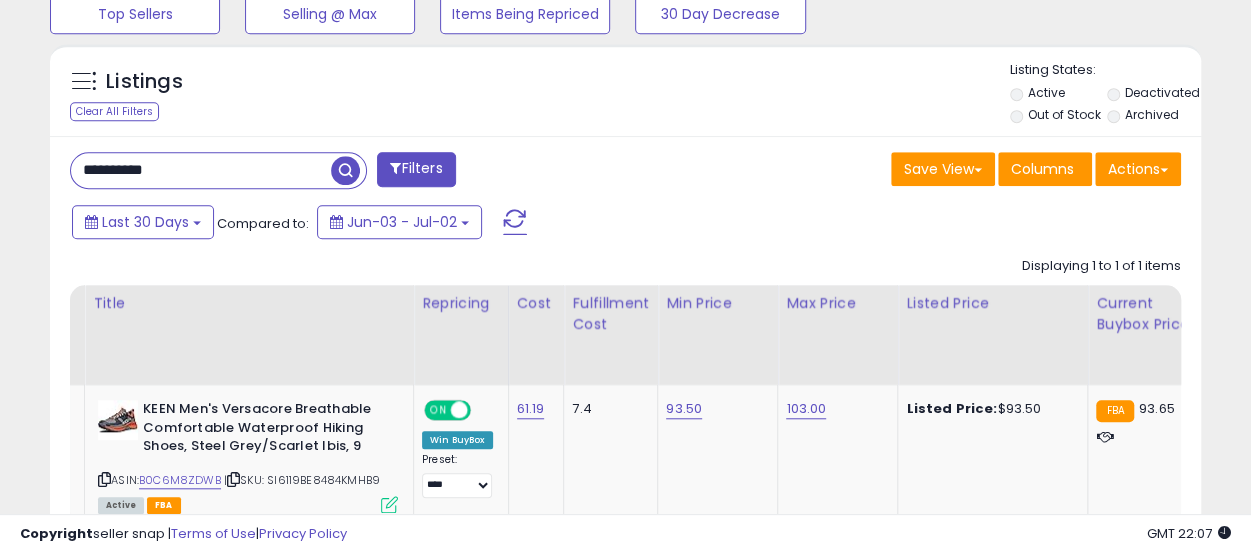 click on "**********" at bounding box center (201, 170) 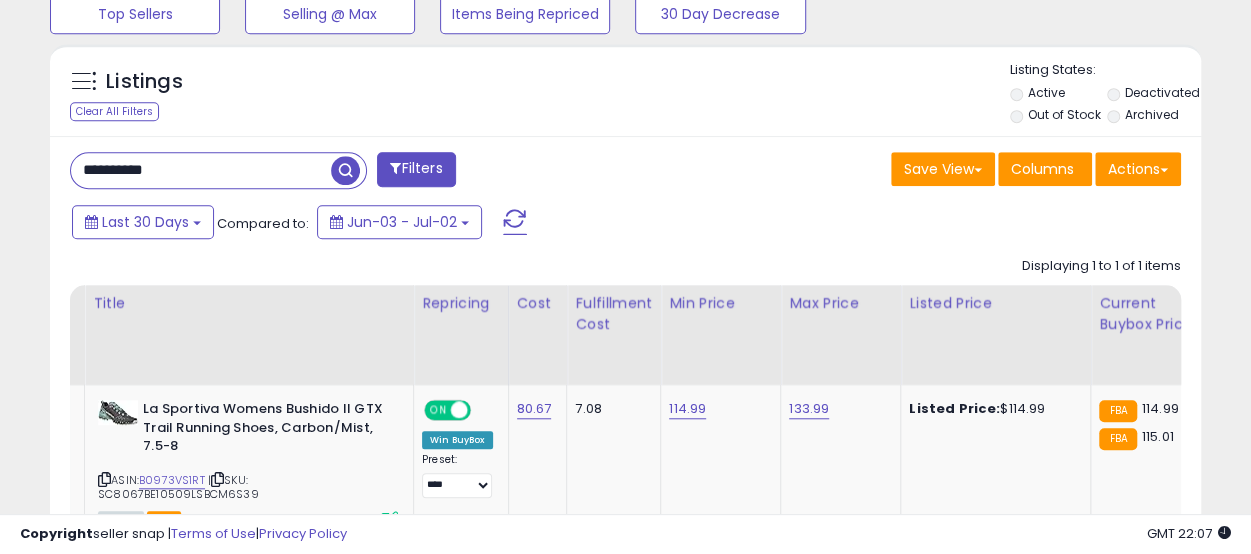 click on "**********" at bounding box center (201, 170) 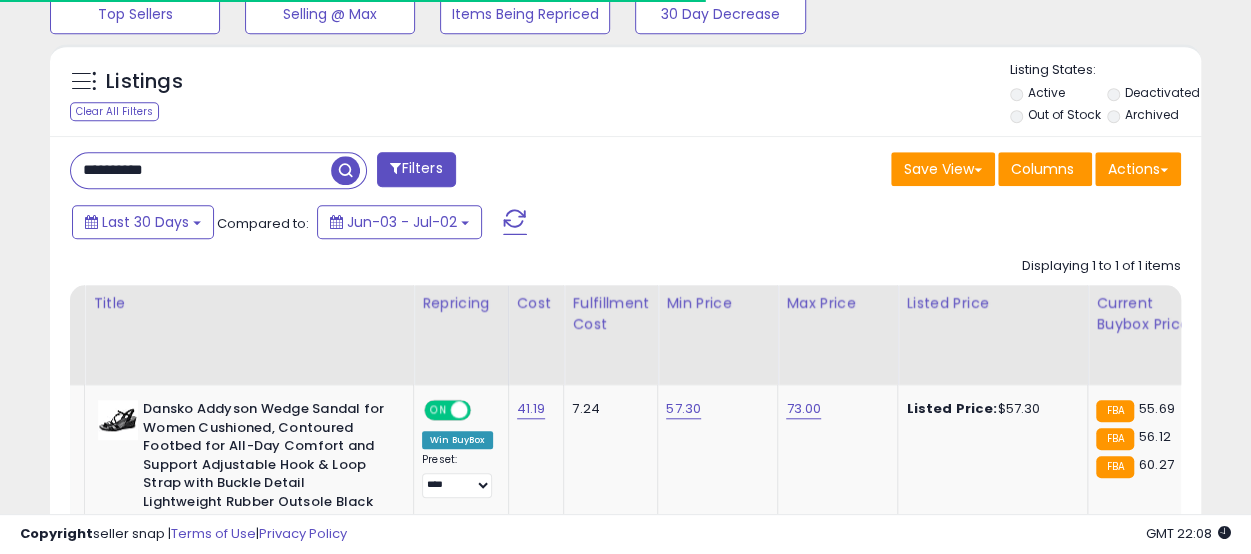 click at bounding box center [345, 170] 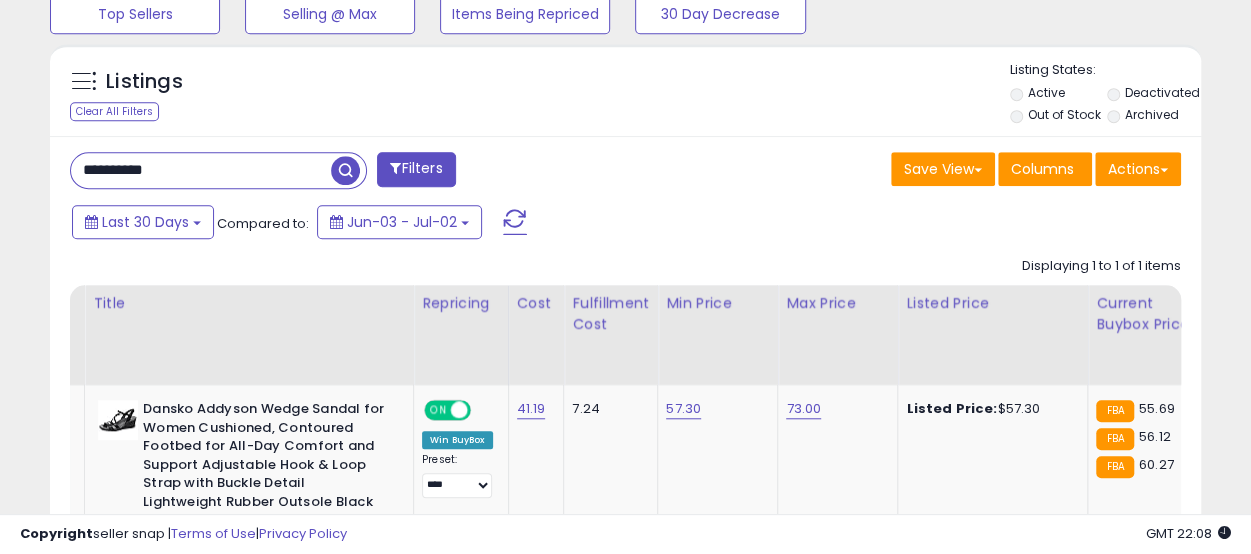 scroll, scrollTop: 882, scrollLeft: 0, axis: vertical 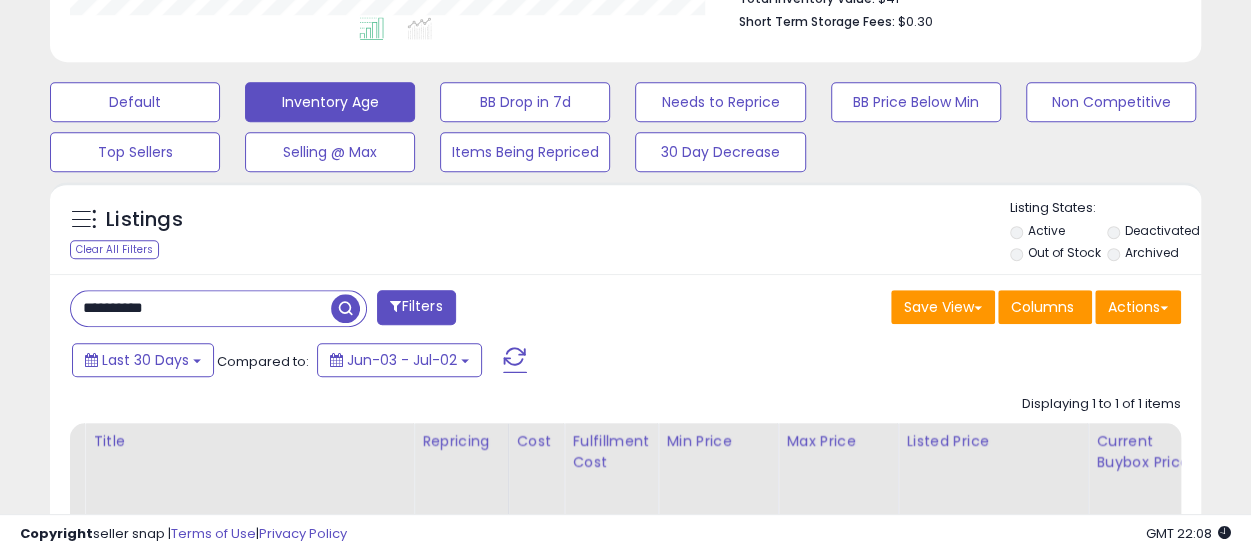 click on "**********" at bounding box center (201, 308) 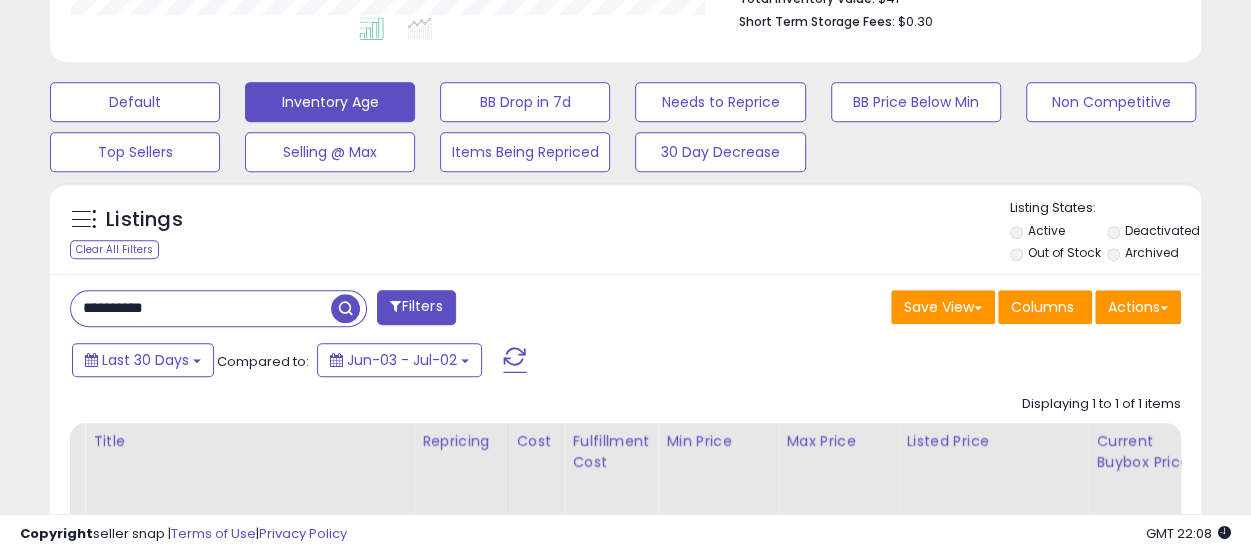 click at bounding box center (345, 308) 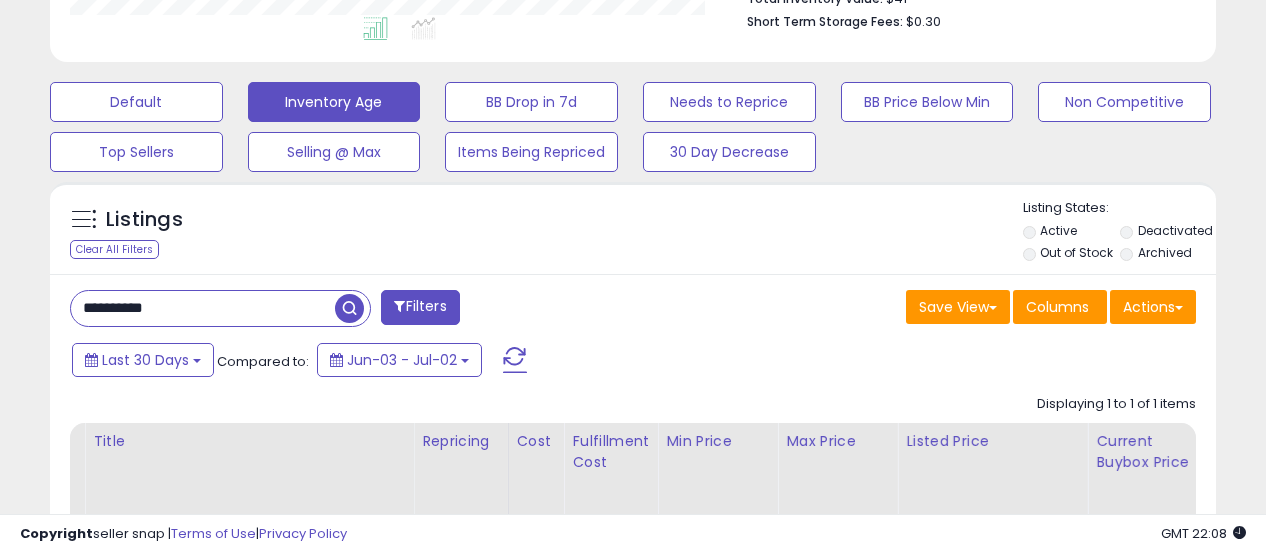 scroll, scrollTop: 999590, scrollLeft: 999325, axis: both 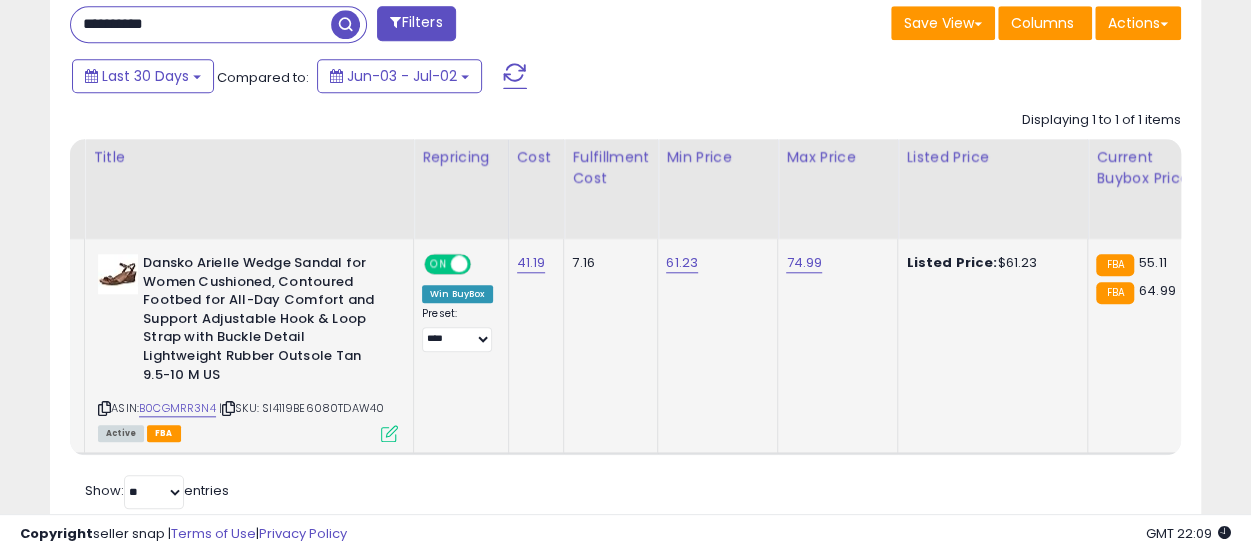 click at bounding box center (104, 408) 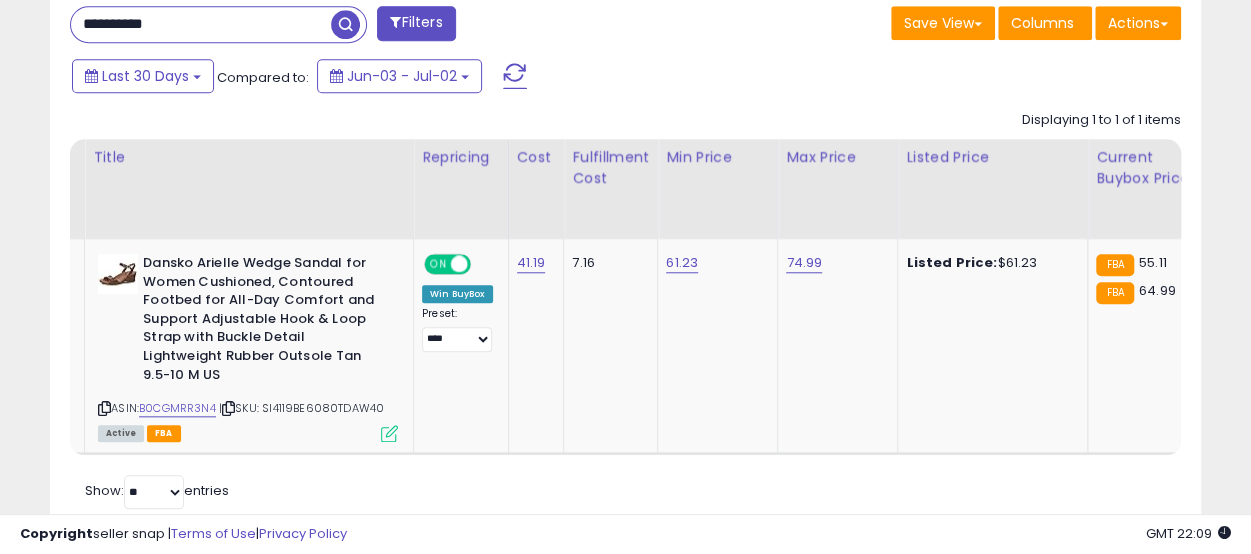 click on "**********" at bounding box center [201, 24] 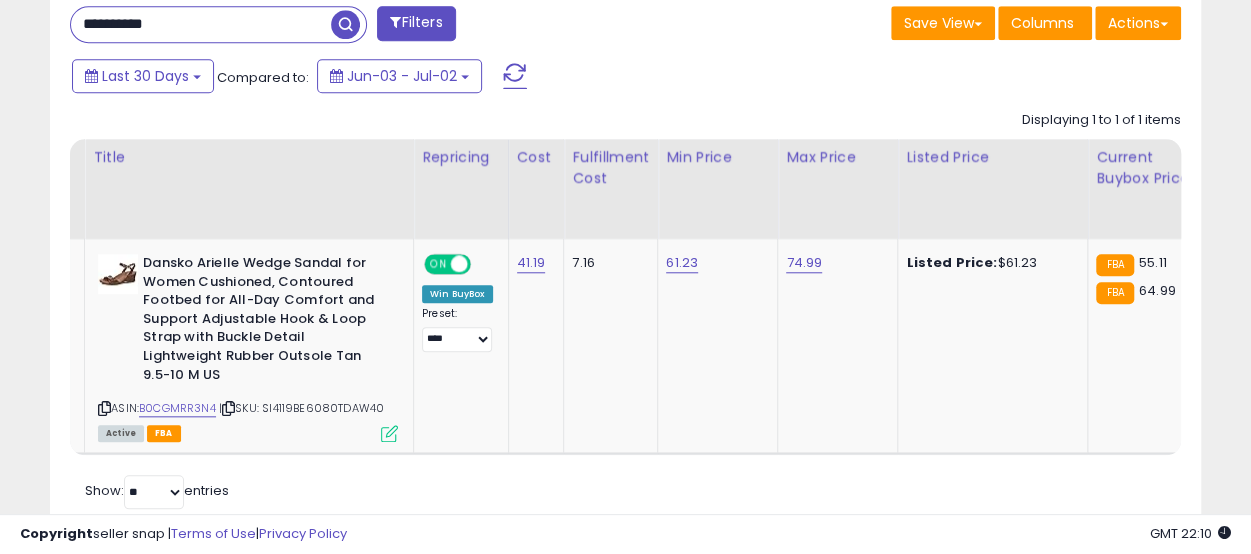 click at bounding box center [345, 24] 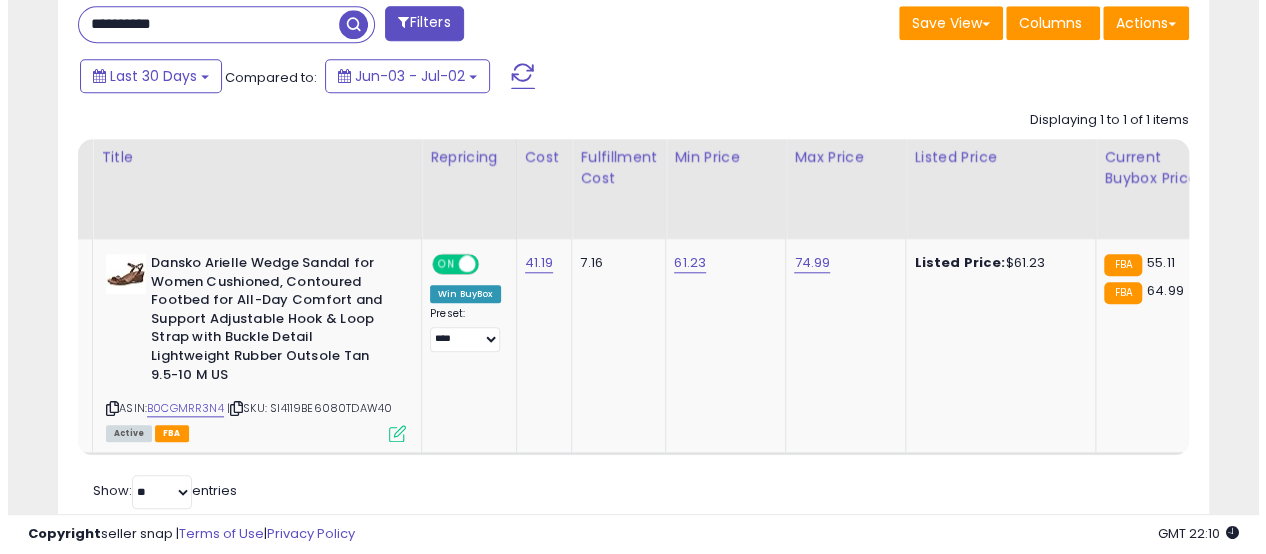 scroll, scrollTop: 686, scrollLeft: 0, axis: vertical 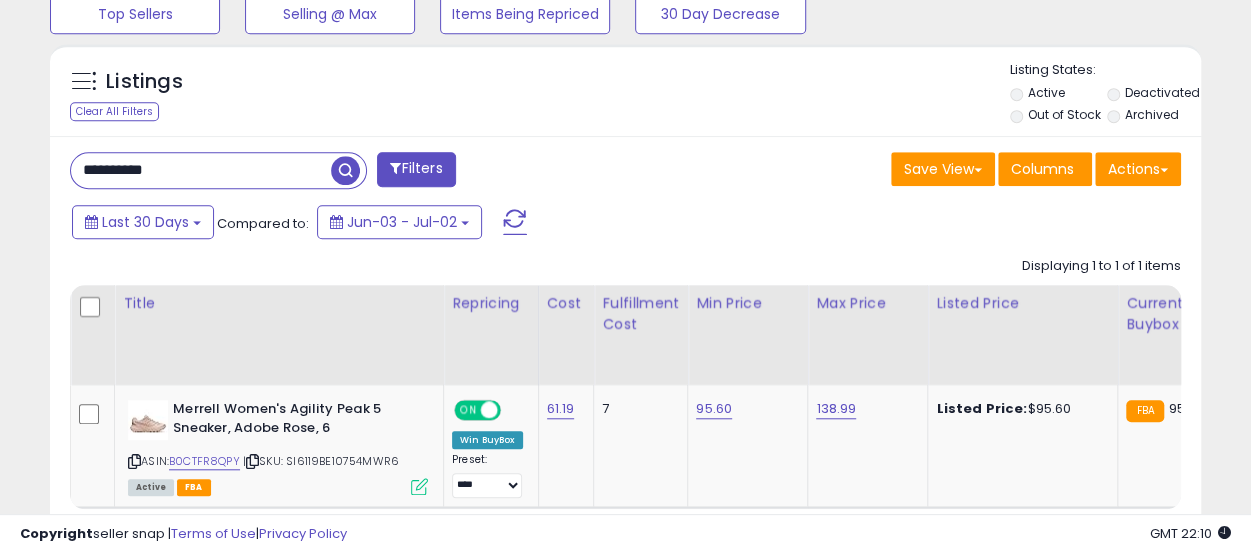 click on "**********" at bounding box center (201, 170) 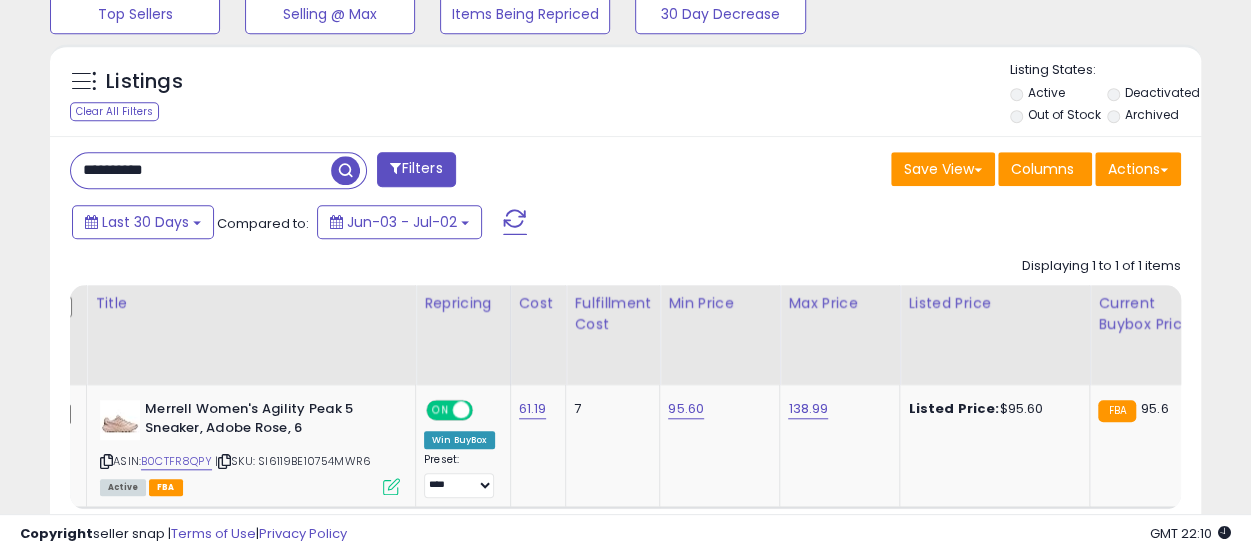 scroll, scrollTop: 0, scrollLeft: 28, axis: horizontal 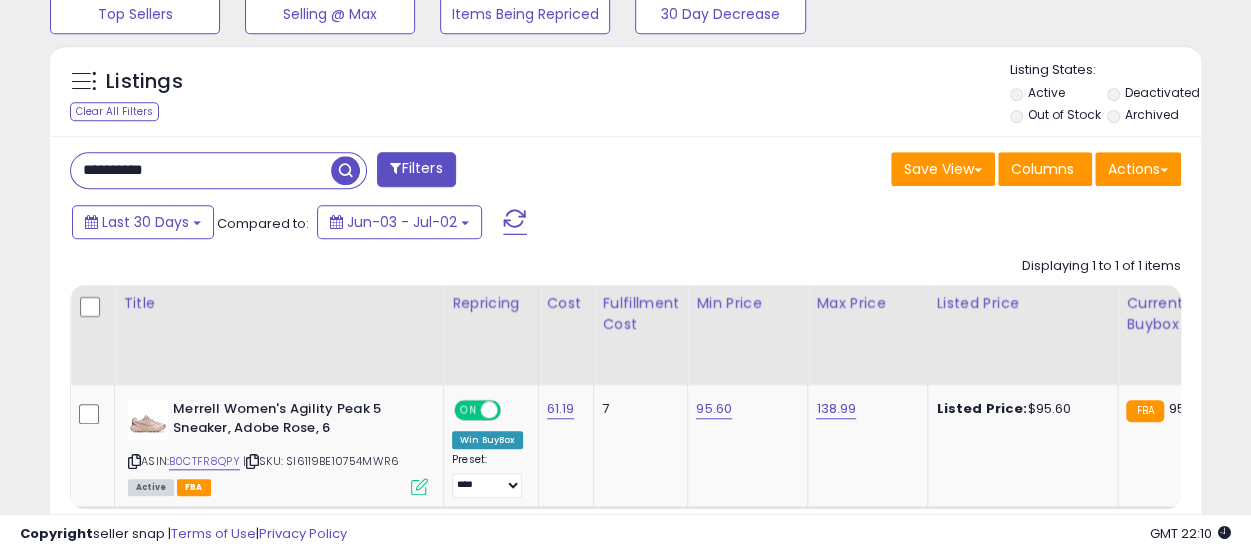 click at bounding box center (345, 170) 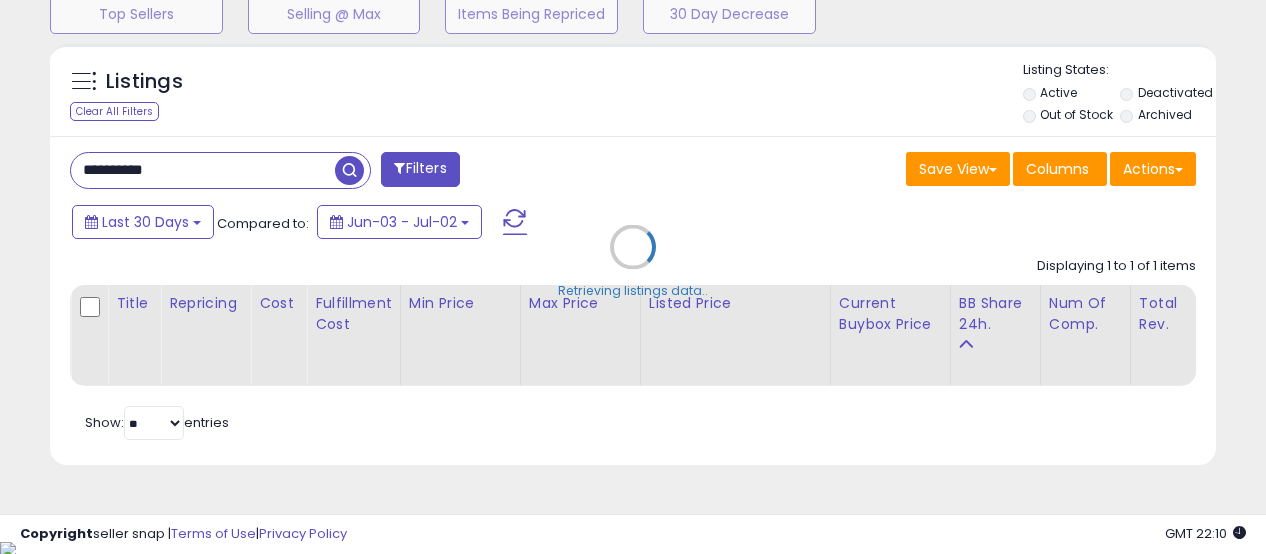 scroll, scrollTop: 999590, scrollLeft: 999325, axis: both 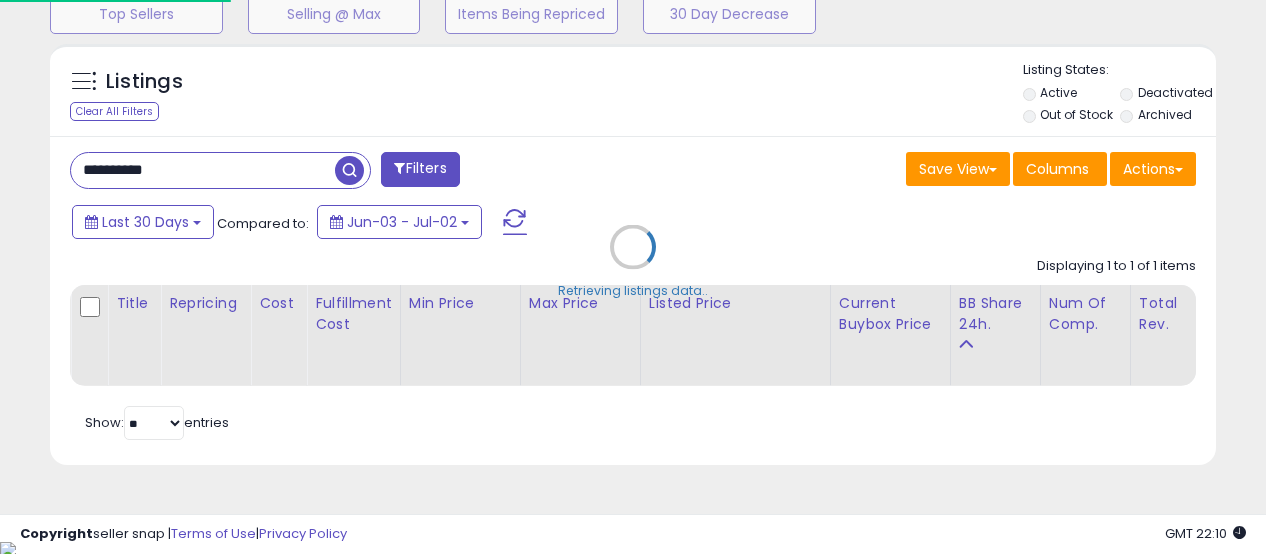 click on "Retrieving listings data.." at bounding box center (633, 262) 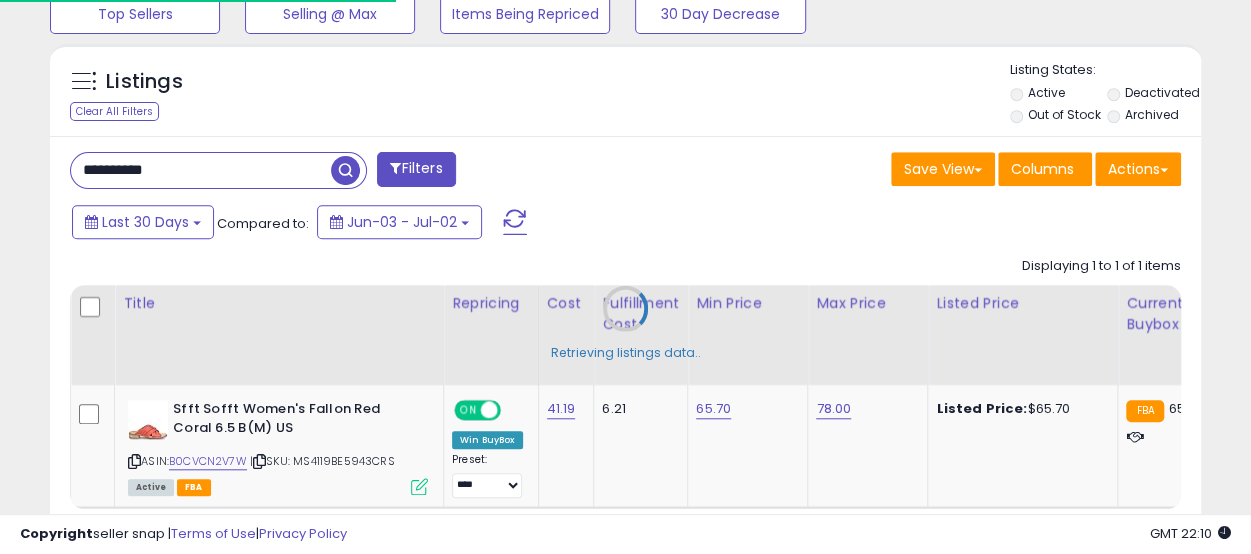 scroll, scrollTop: 410, scrollLeft: 665, axis: both 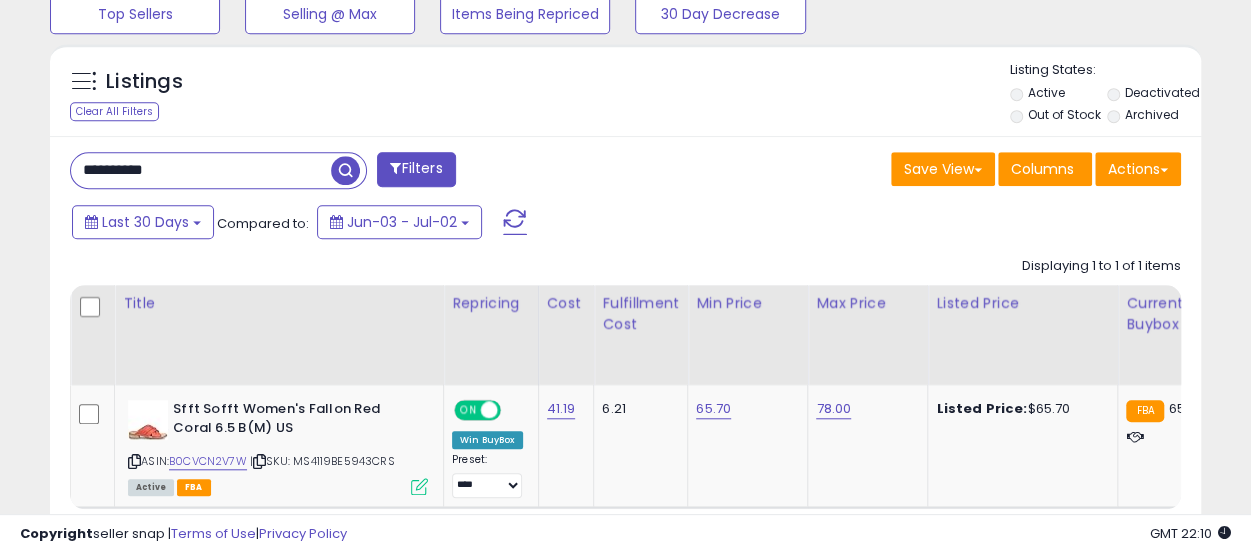 click on "**********" at bounding box center [201, 170] 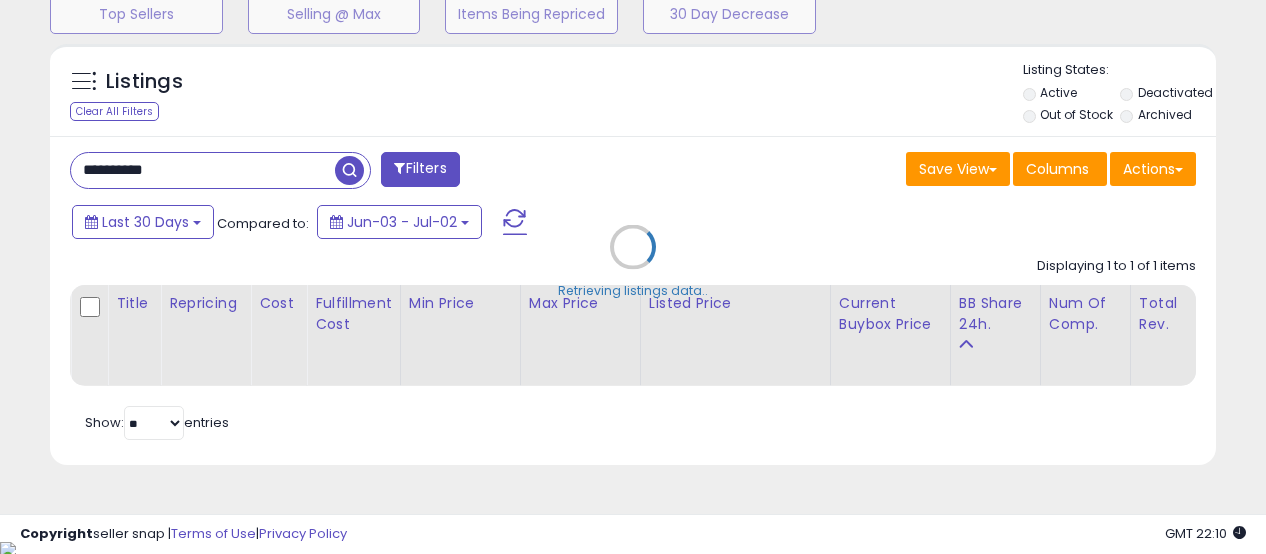 scroll, scrollTop: 999590, scrollLeft: 999325, axis: both 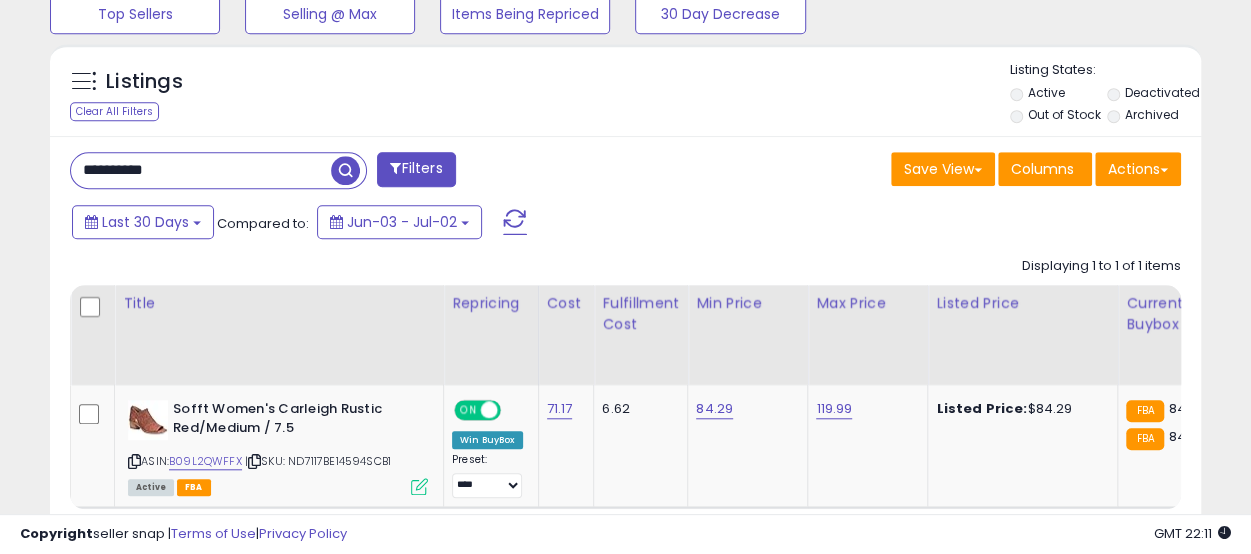 click on "**********" at bounding box center [201, 170] 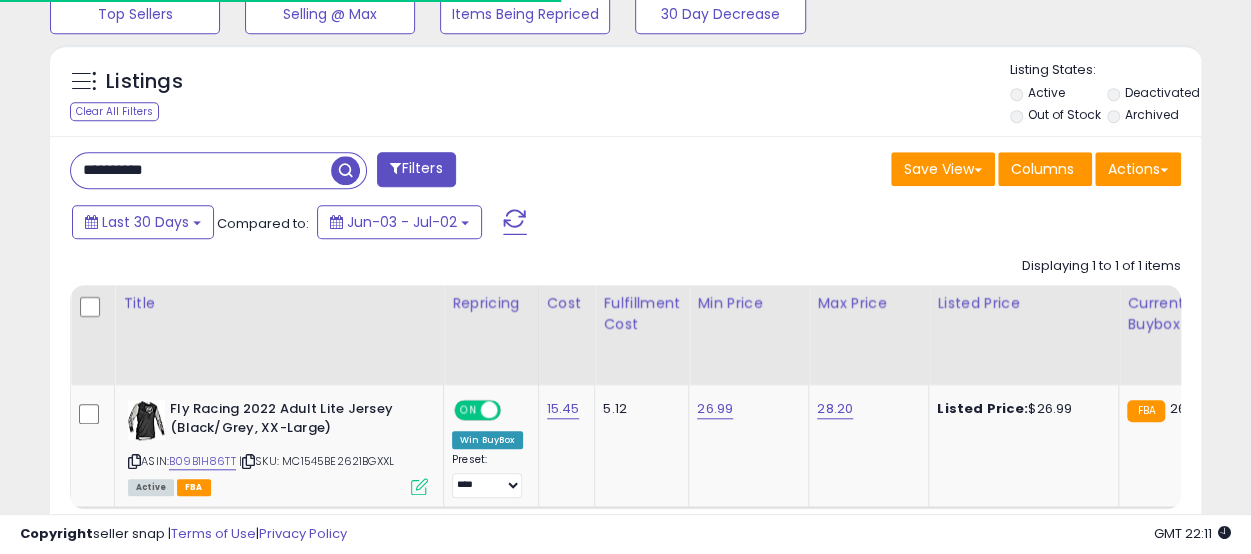 scroll, scrollTop: 410, scrollLeft: 665, axis: both 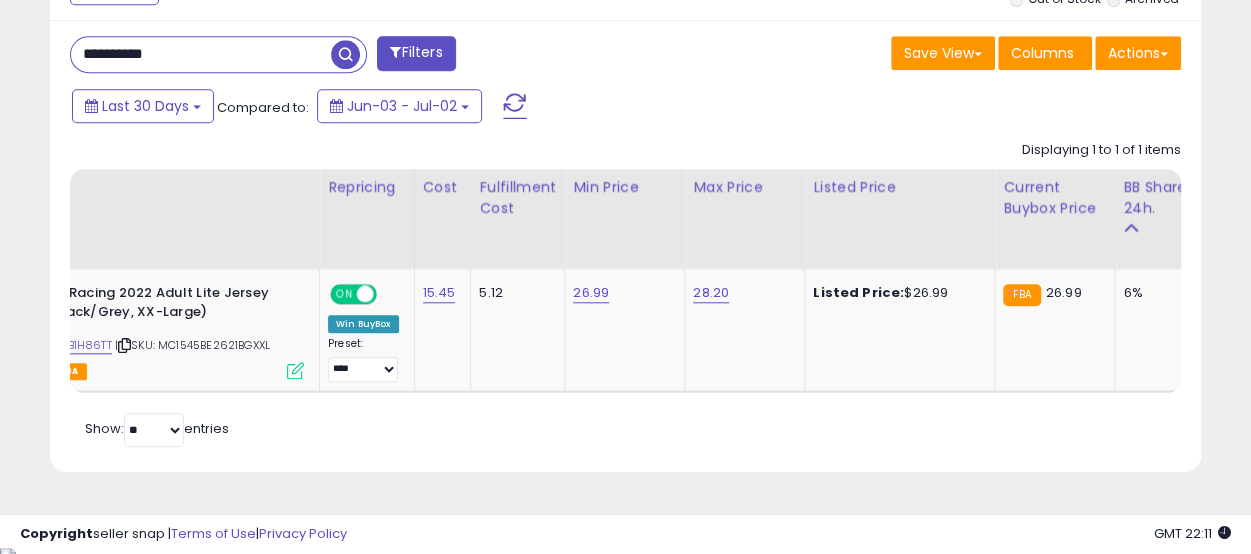click on "**********" at bounding box center (201, 54) 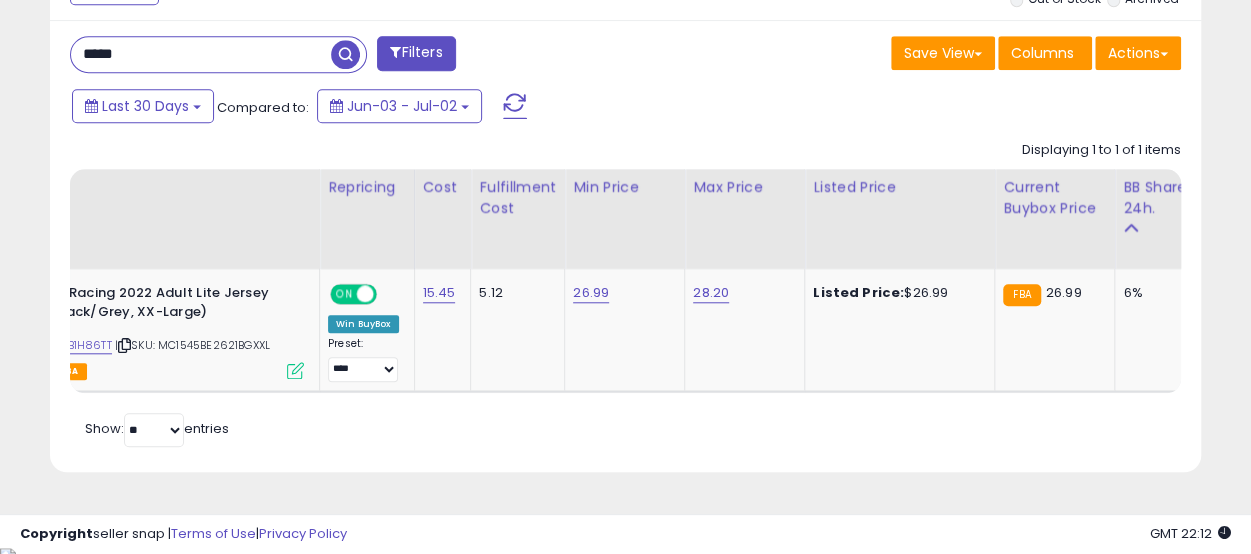 scroll, scrollTop: 0, scrollLeft: 0, axis: both 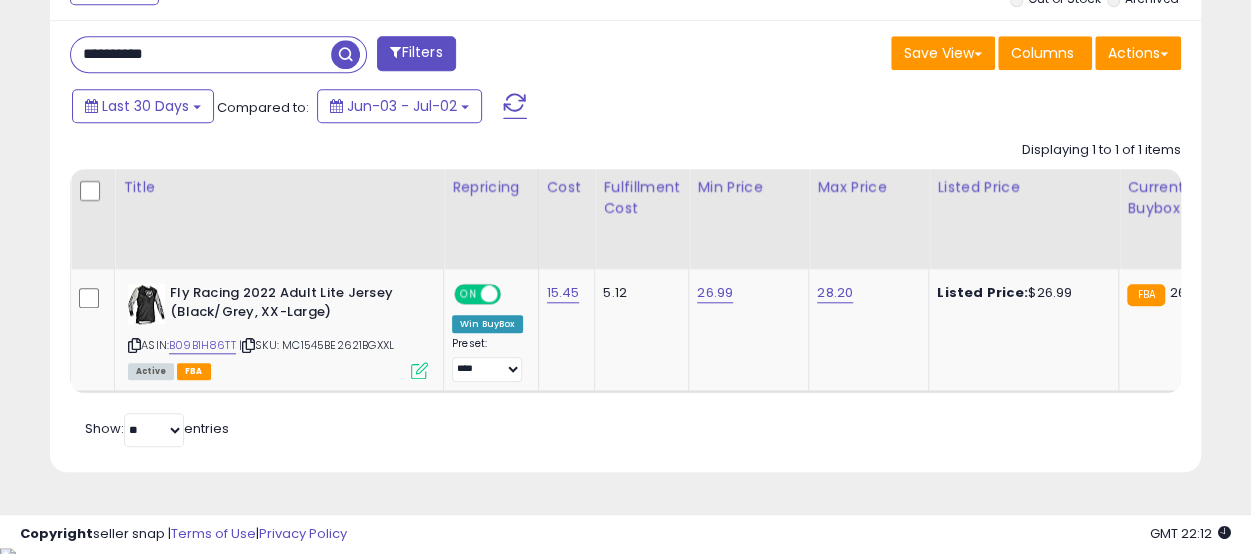 click at bounding box center [345, 54] 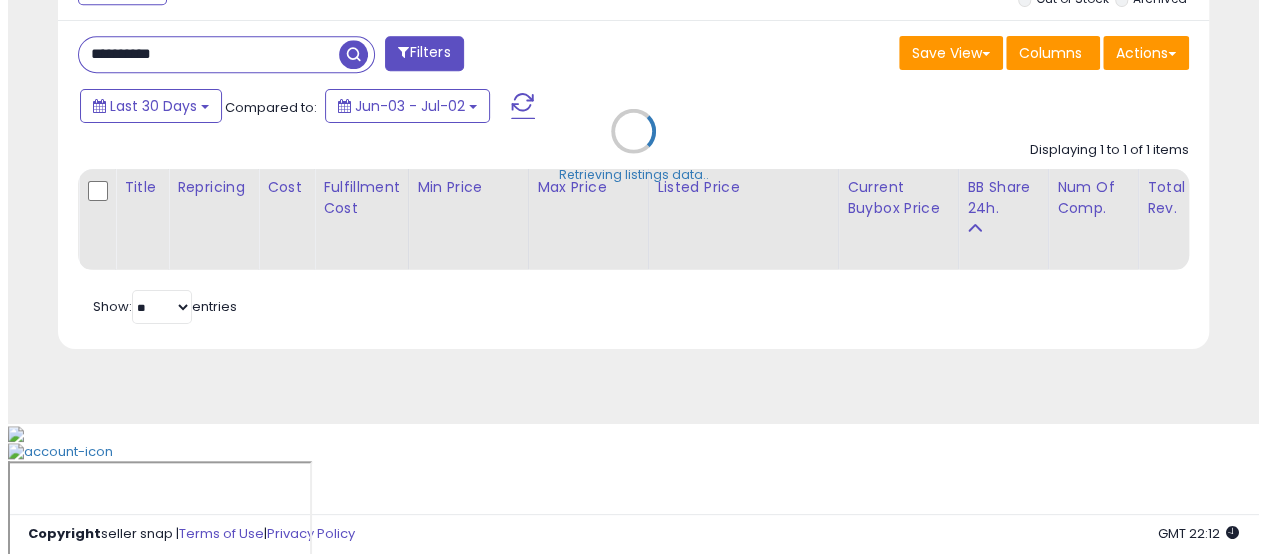 scroll, scrollTop: 686, scrollLeft: 0, axis: vertical 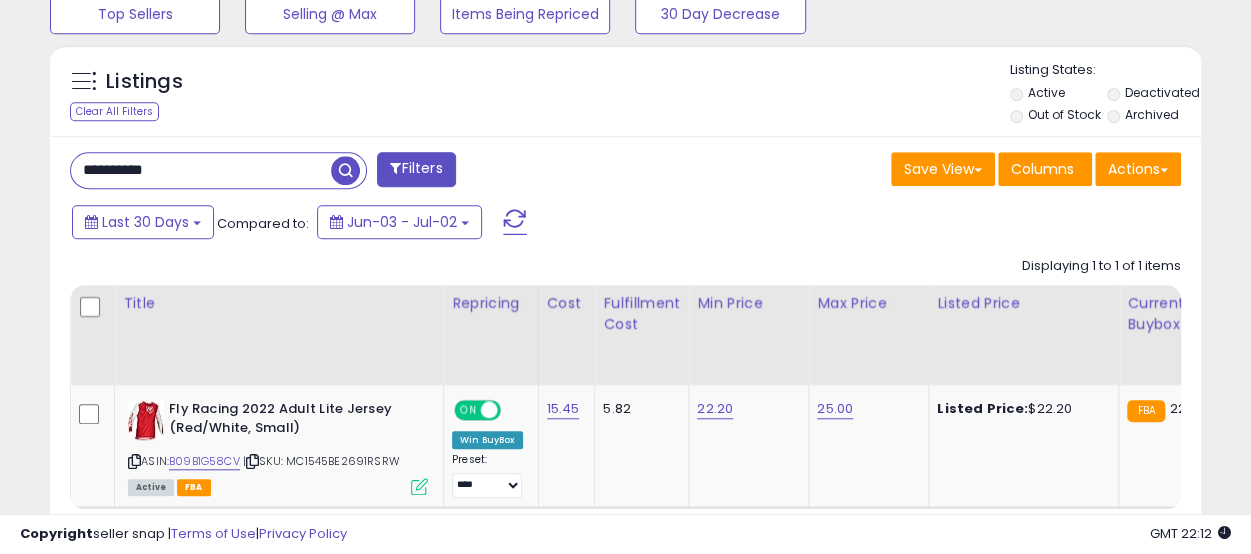 click on "**********" at bounding box center [201, 170] 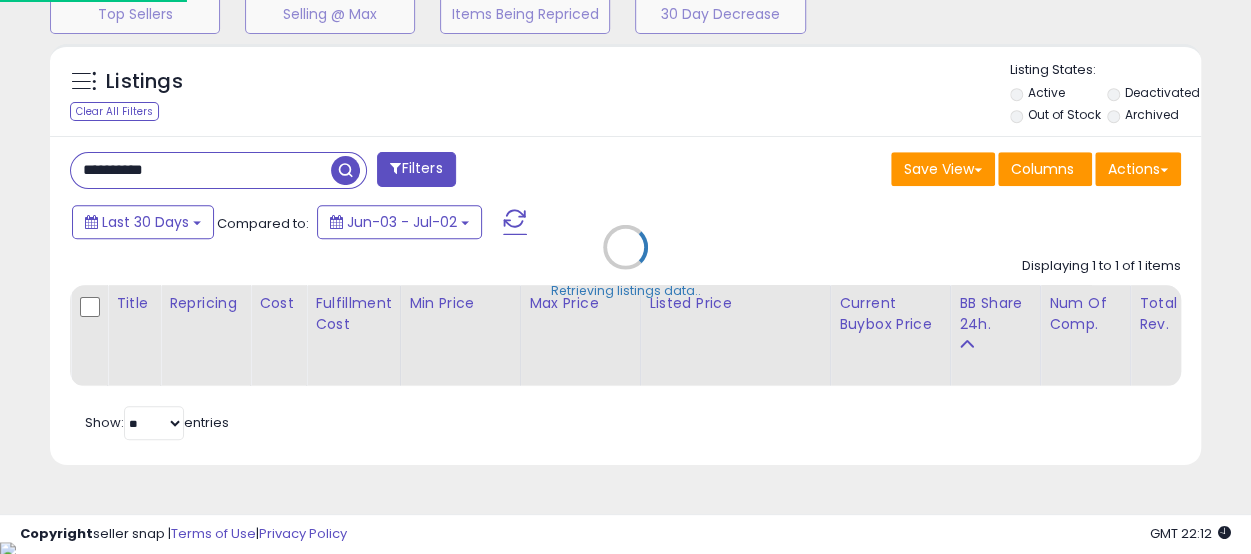 scroll, scrollTop: 999590, scrollLeft: 999325, axis: both 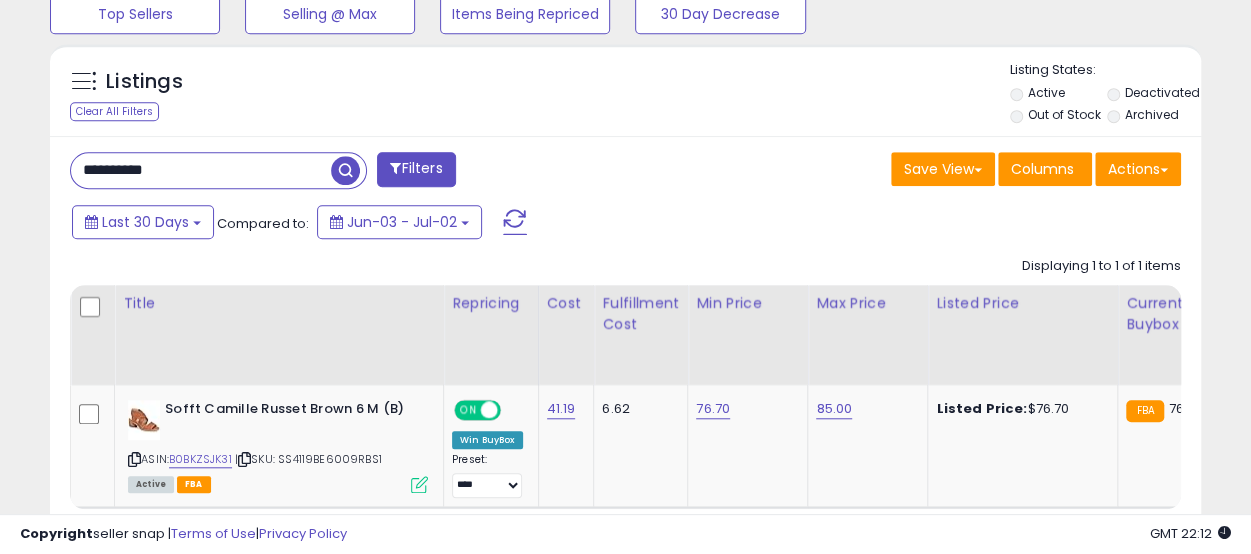 click on "**********" at bounding box center [201, 170] 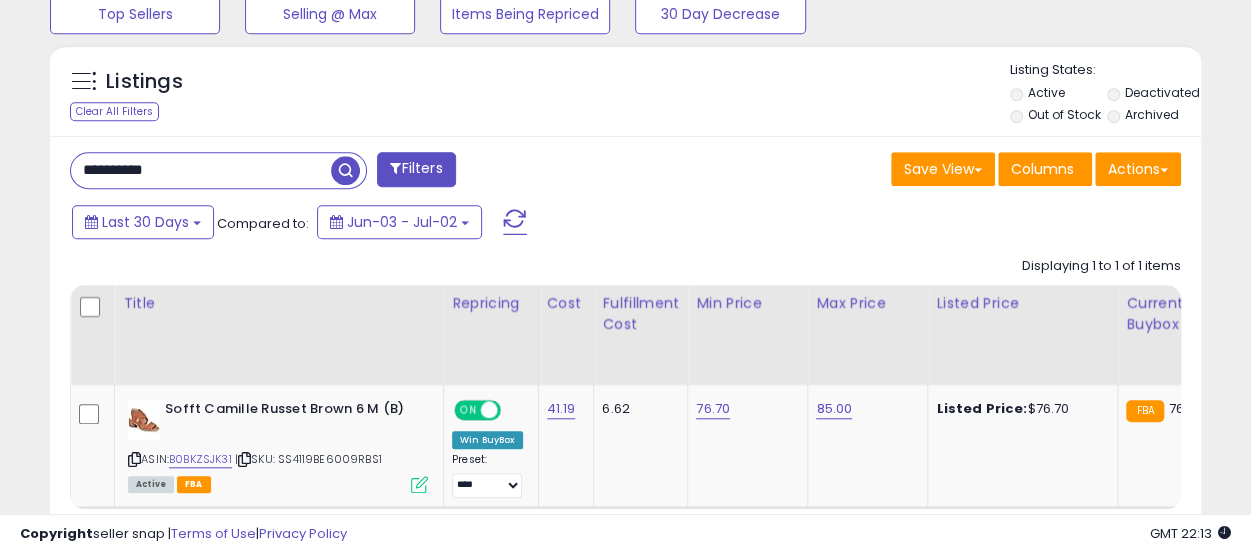 click at bounding box center [345, 170] 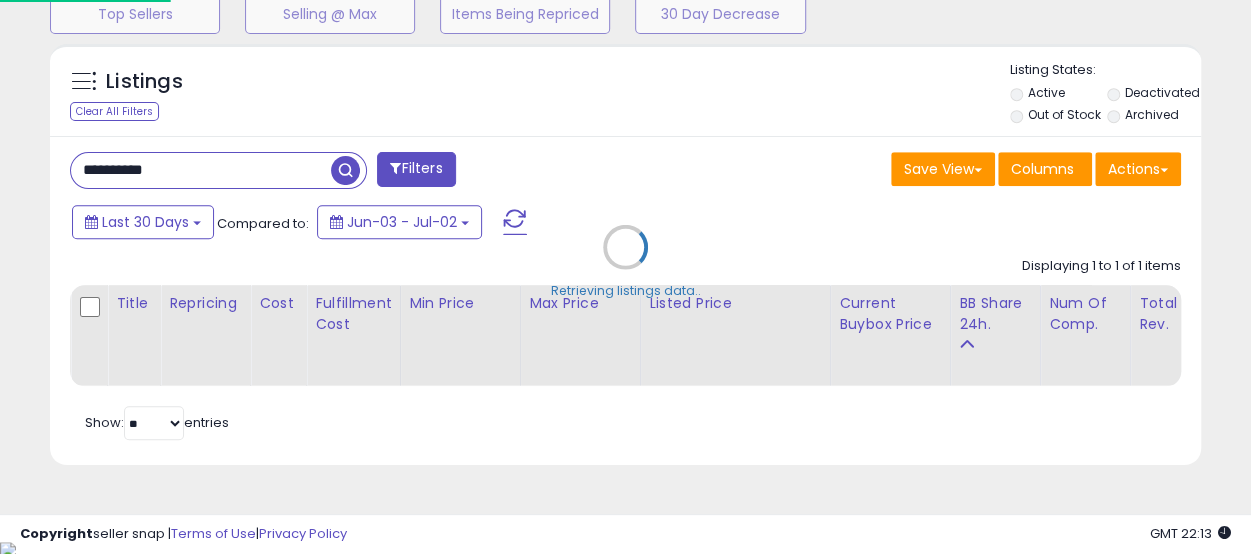 scroll, scrollTop: 999590, scrollLeft: 999325, axis: both 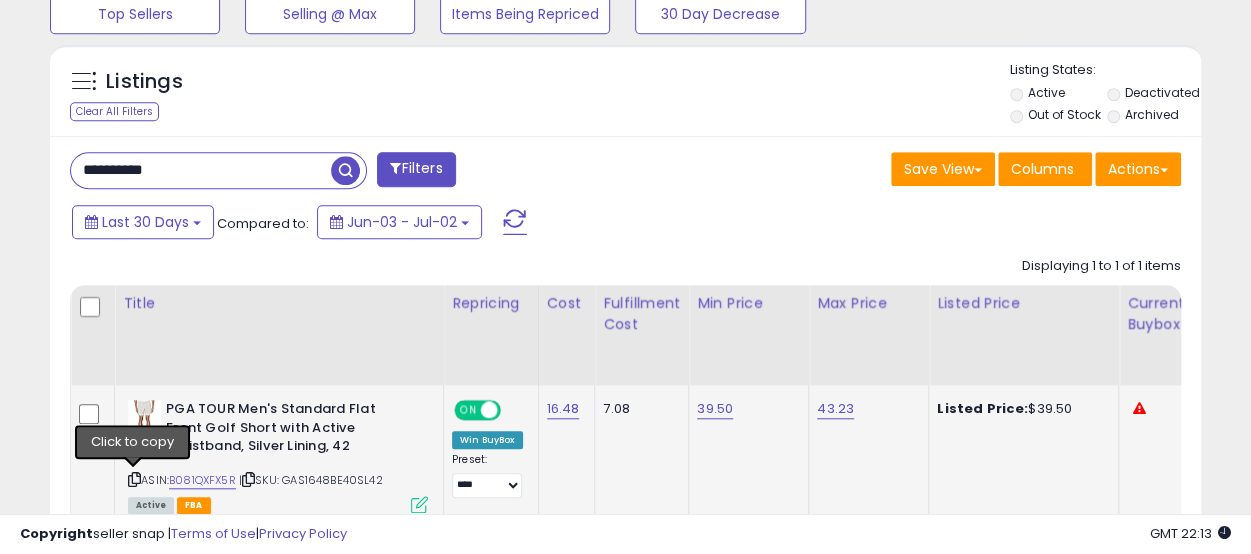 click at bounding box center [134, 479] 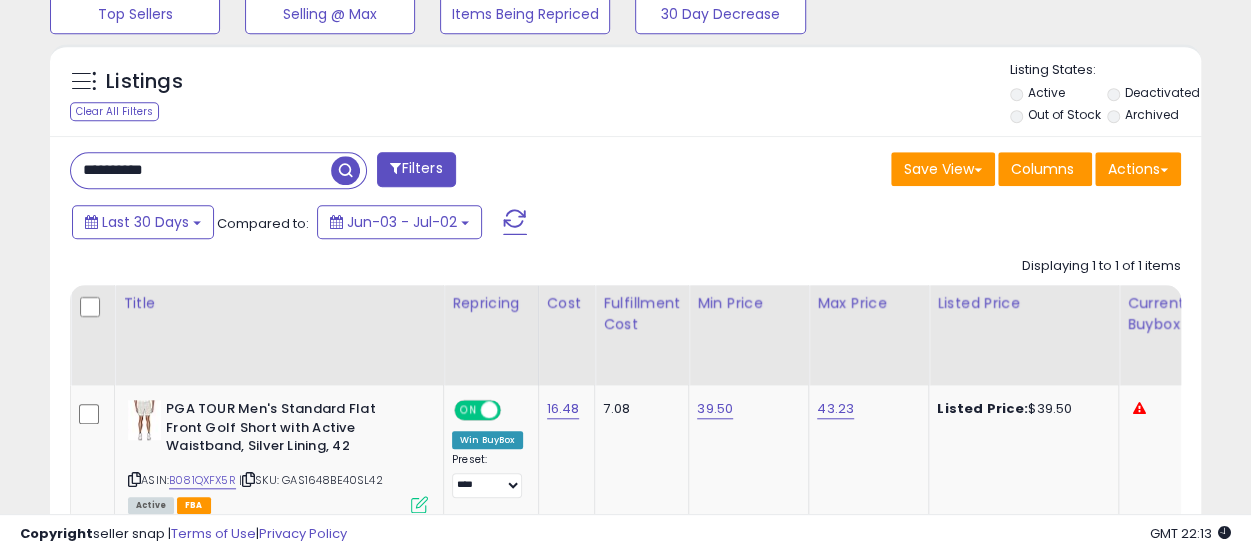 click on "**********" at bounding box center [201, 170] 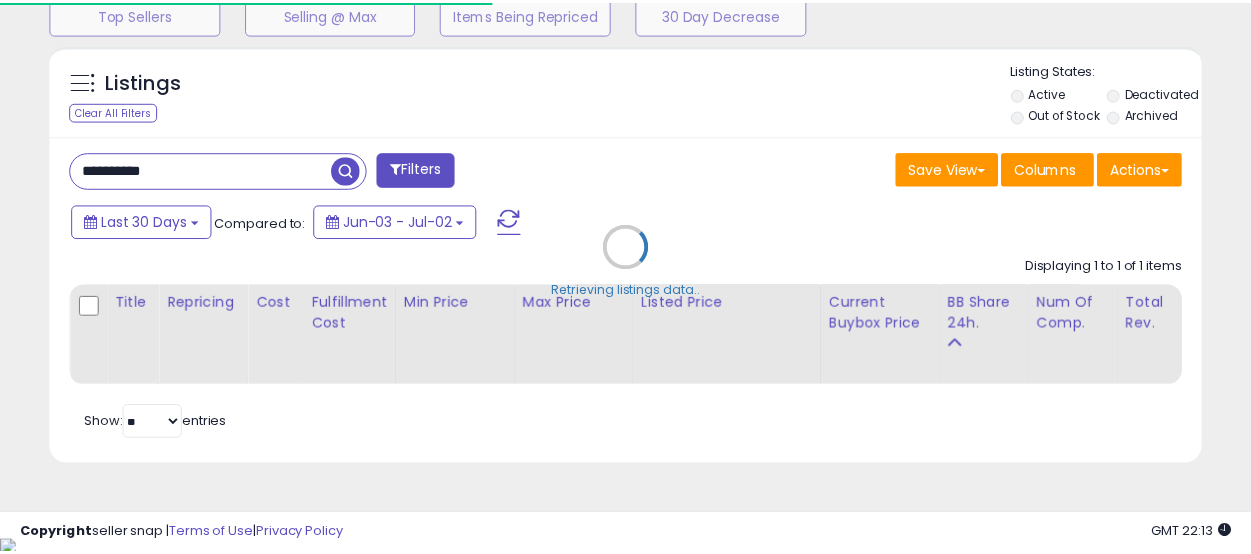 scroll, scrollTop: 410, scrollLeft: 665, axis: both 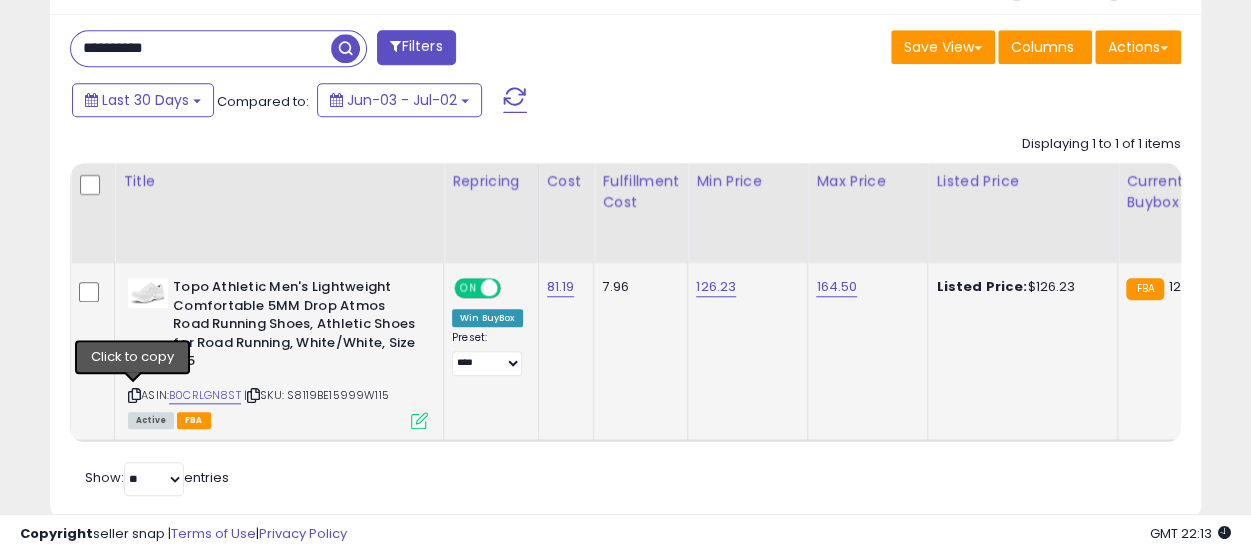 click at bounding box center [134, 395] 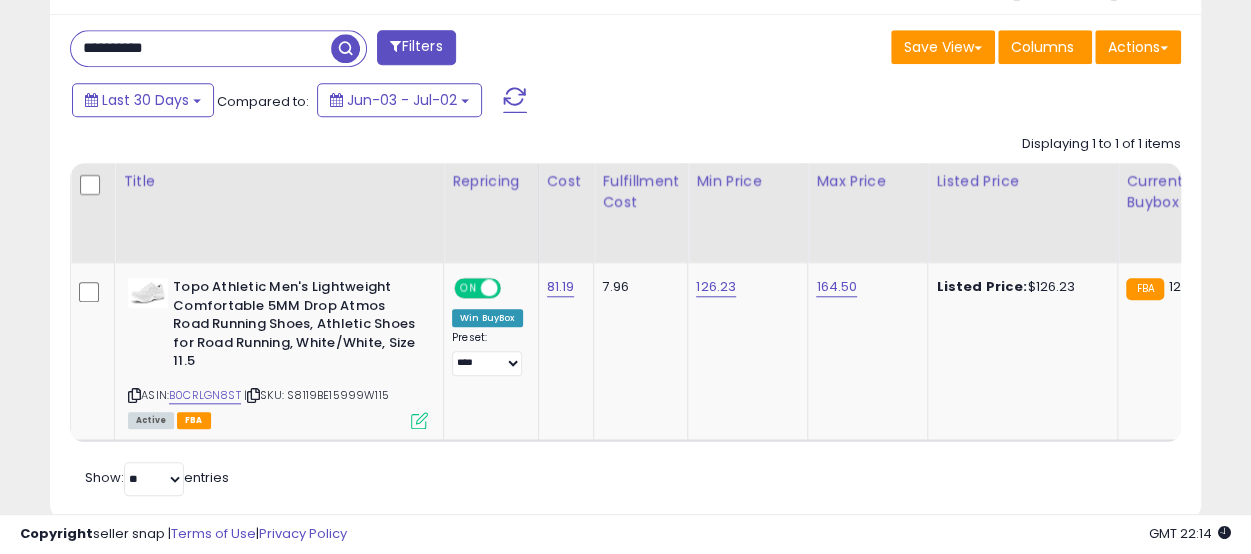 click on "**********" at bounding box center (201, 48) 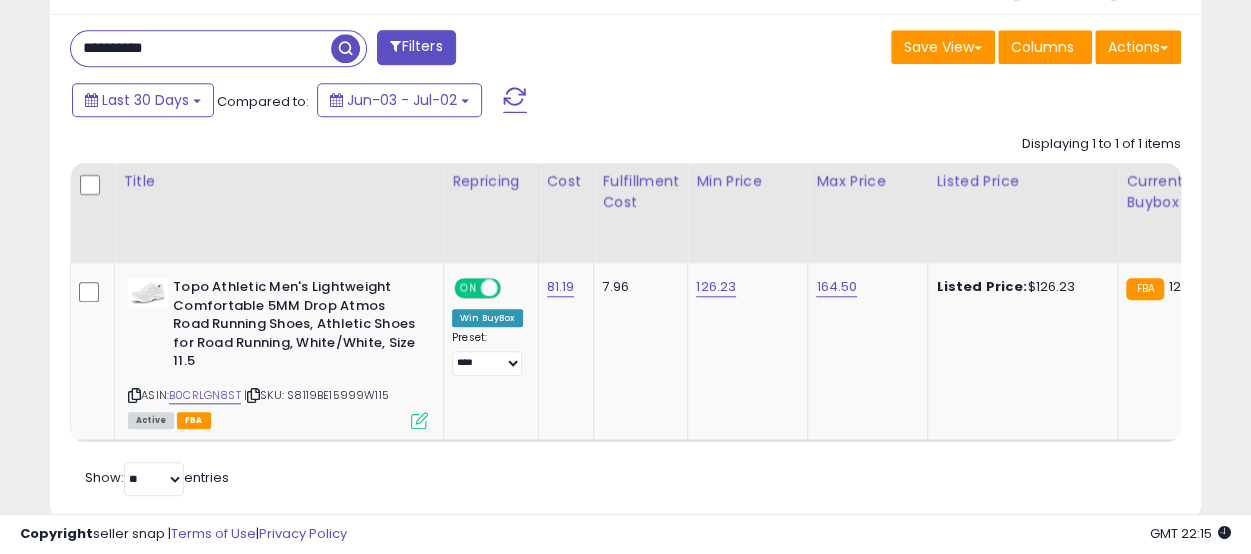click at bounding box center [345, 48] 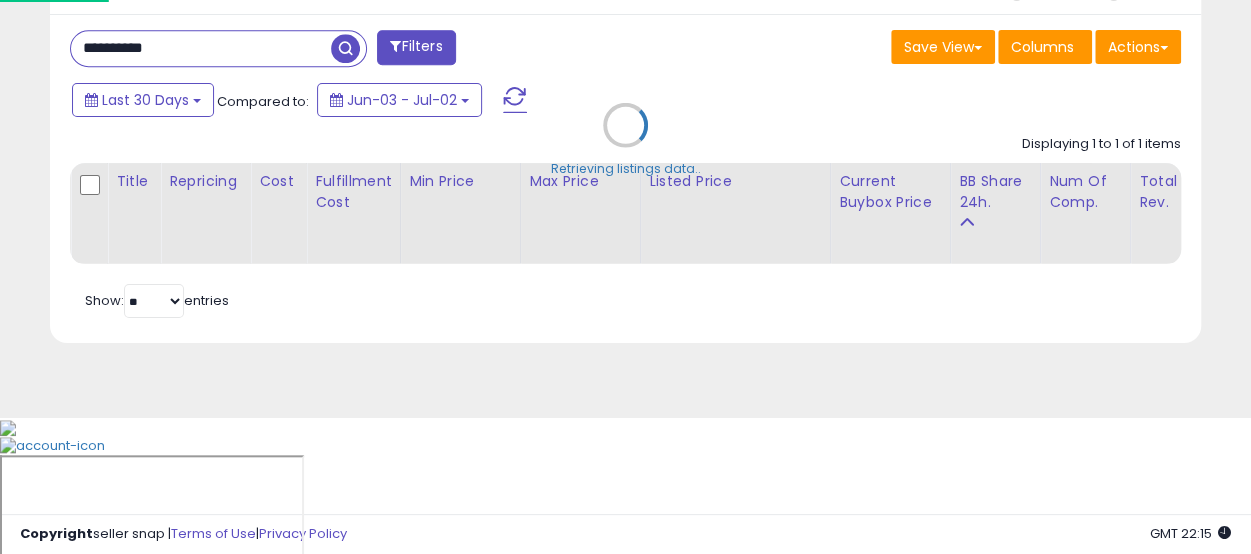 scroll, scrollTop: 999590, scrollLeft: 999325, axis: both 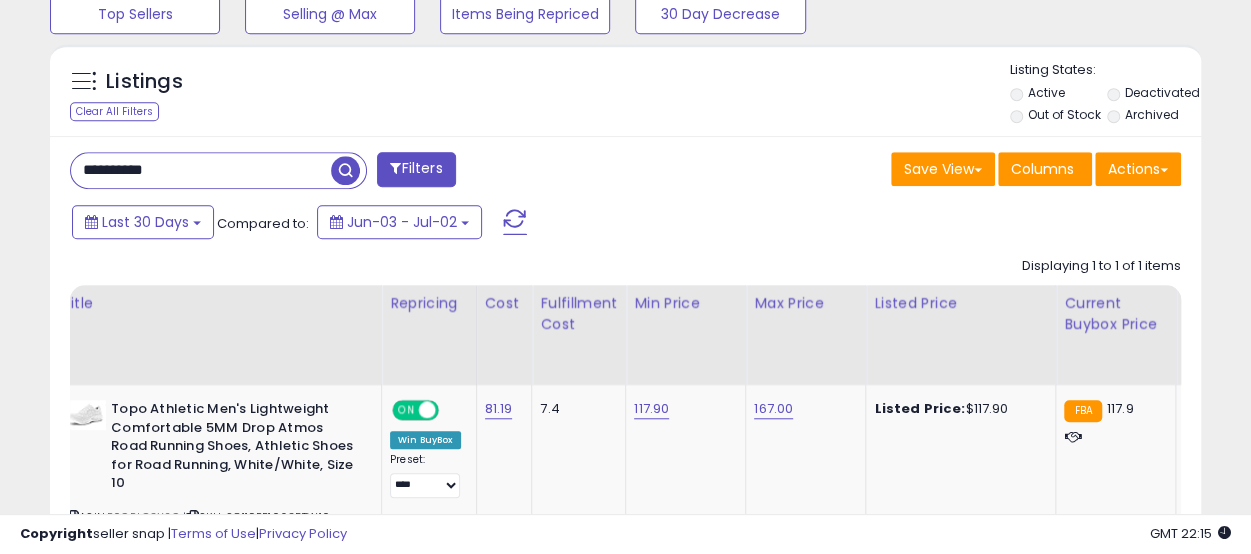 click on "**********" at bounding box center [201, 170] 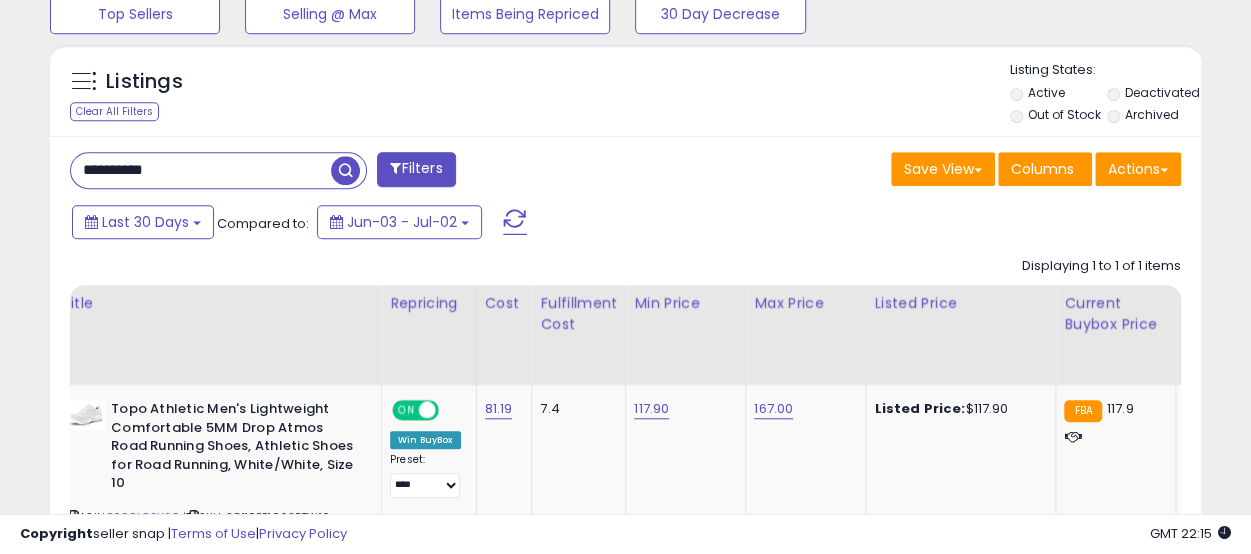 click at bounding box center (345, 170) 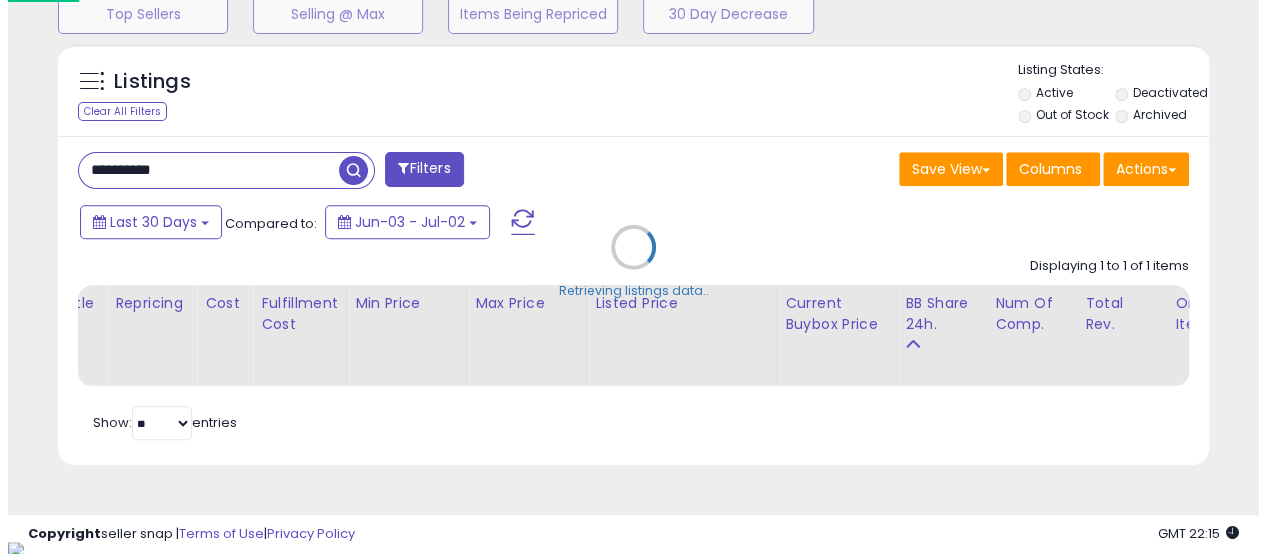 scroll, scrollTop: 999590, scrollLeft: 999325, axis: both 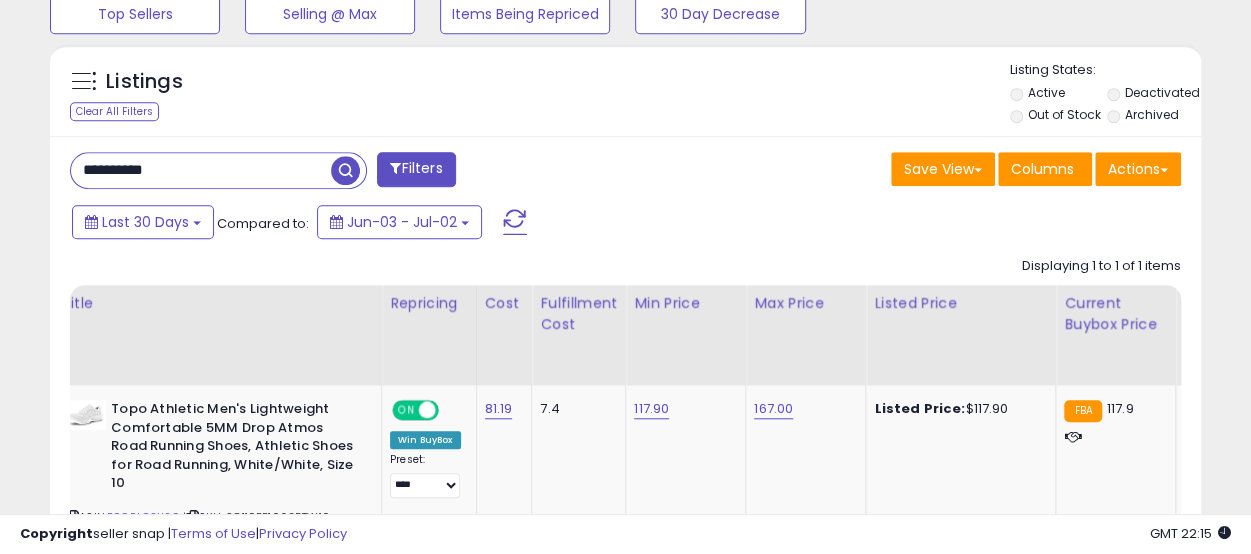 click on "**********" at bounding box center (201, 170) 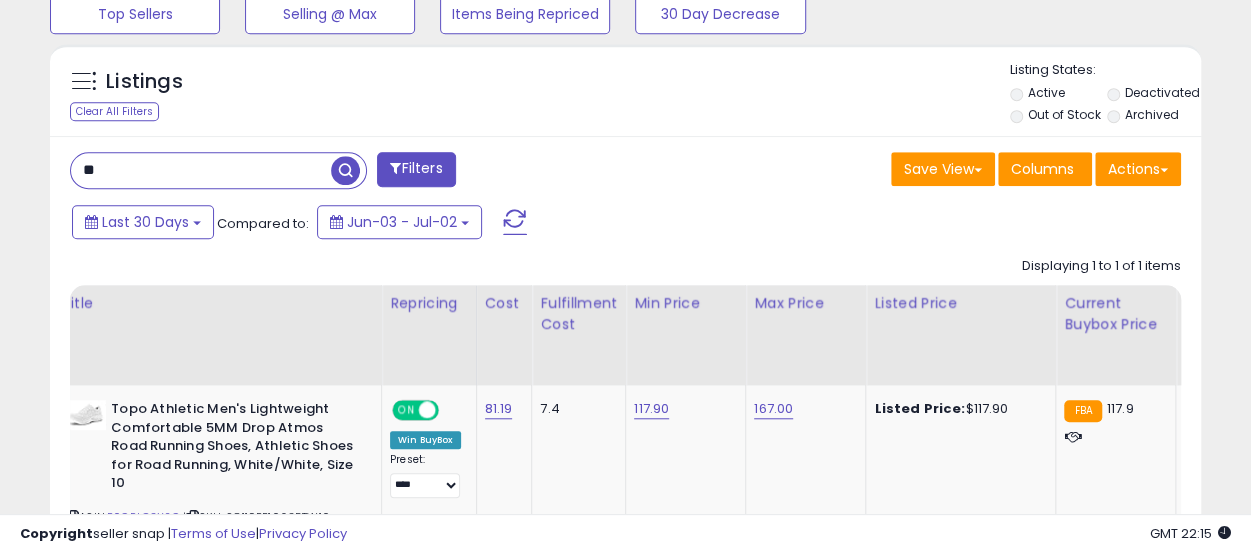 click on "**" at bounding box center [201, 170] 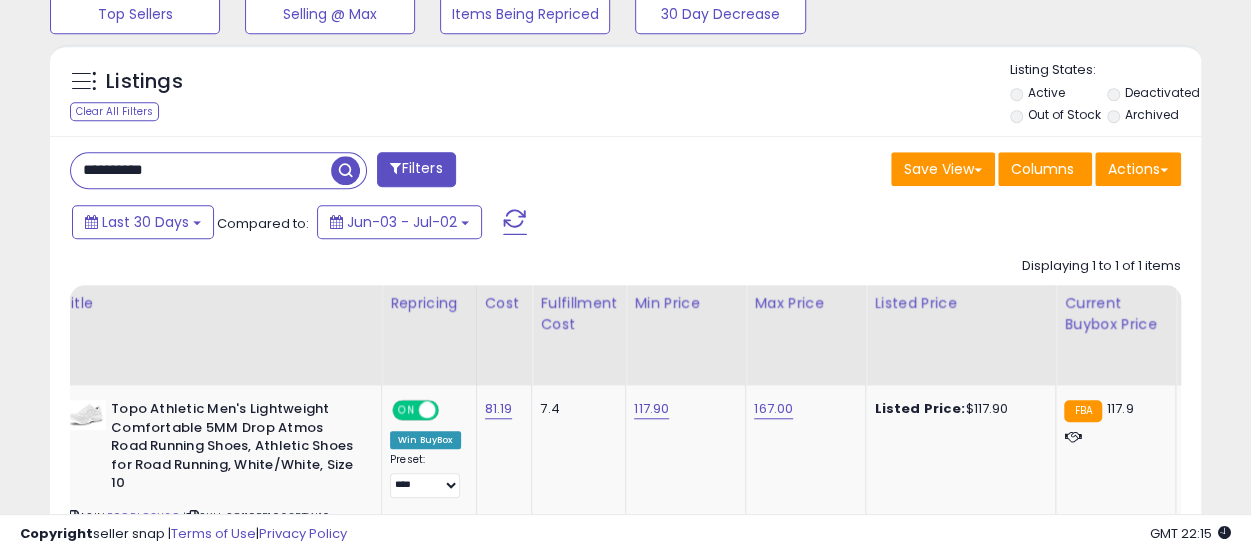 type on "**********" 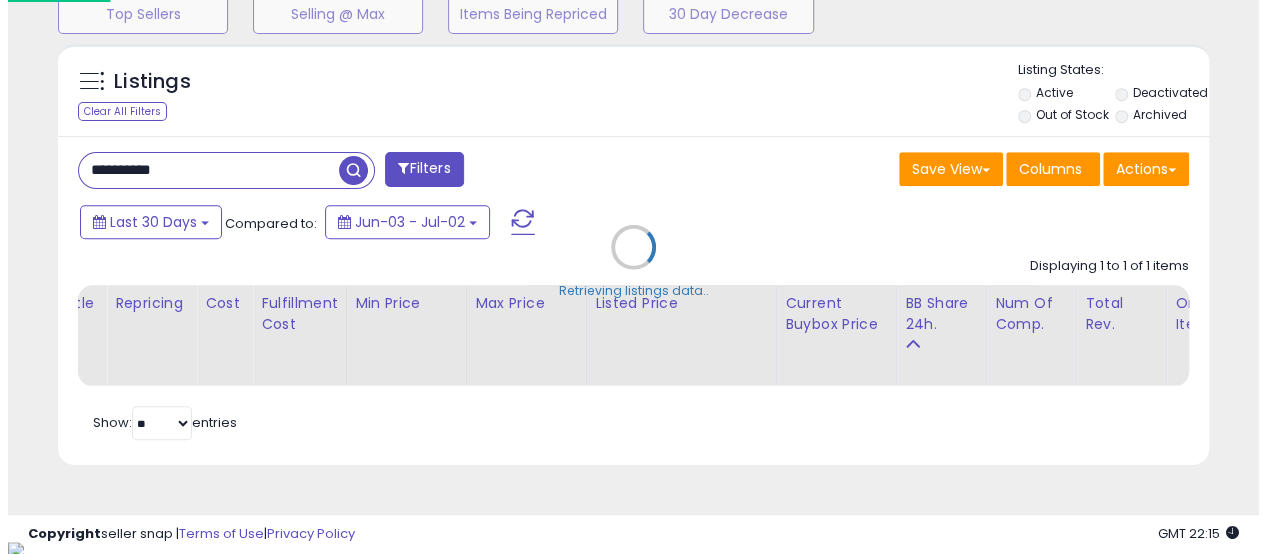 scroll, scrollTop: 999590, scrollLeft: 999325, axis: both 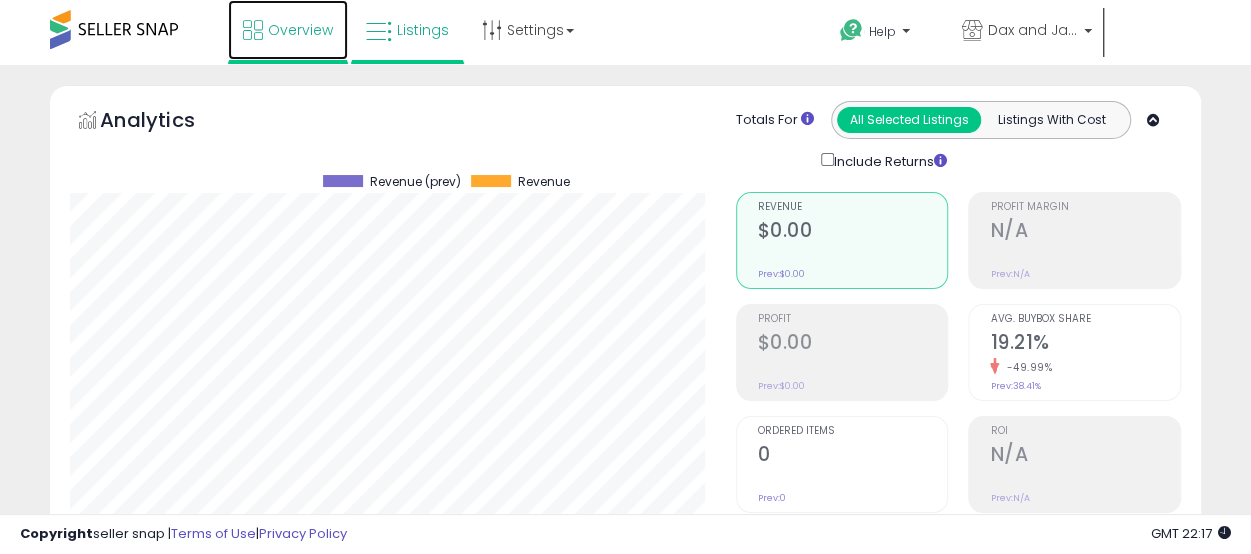 click on "Overview" at bounding box center [300, 30] 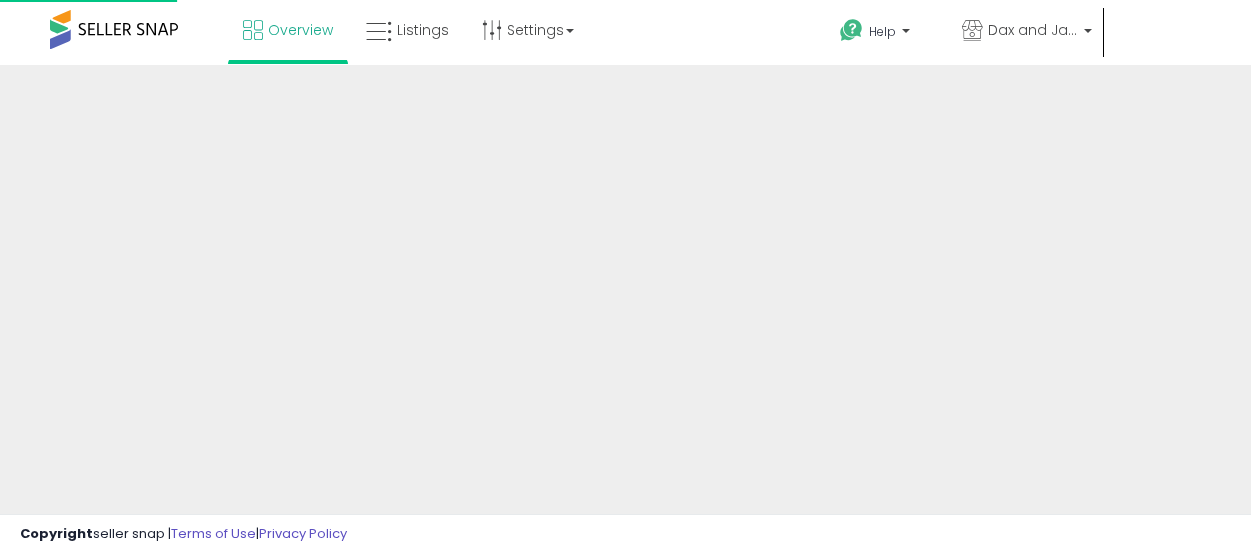 scroll, scrollTop: 0, scrollLeft: 0, axis: both 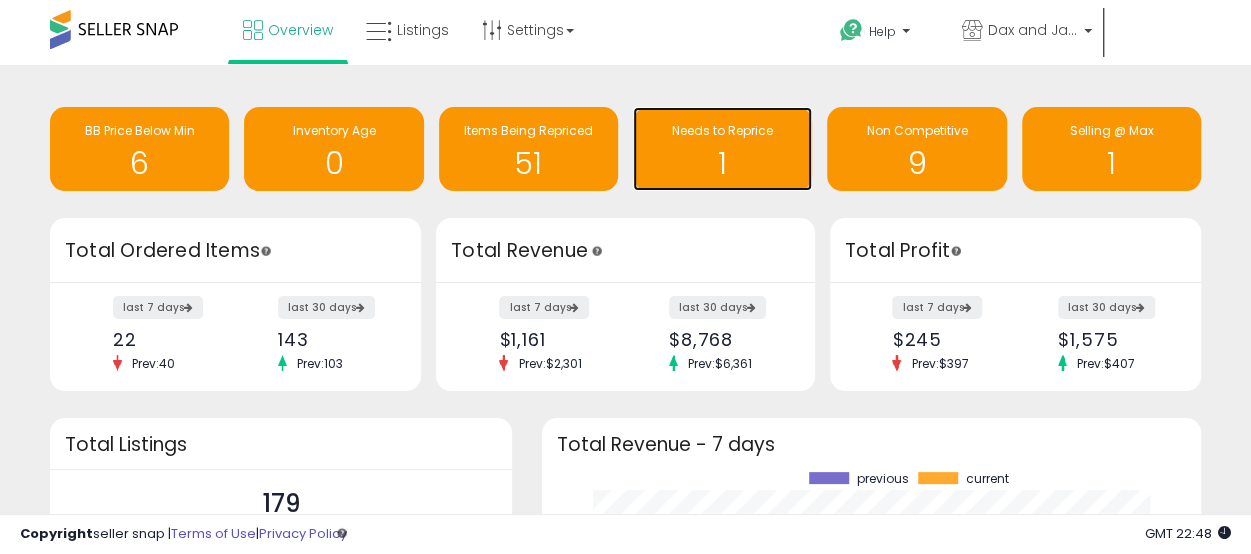 click on "1" at bounding box center [722, 163] 